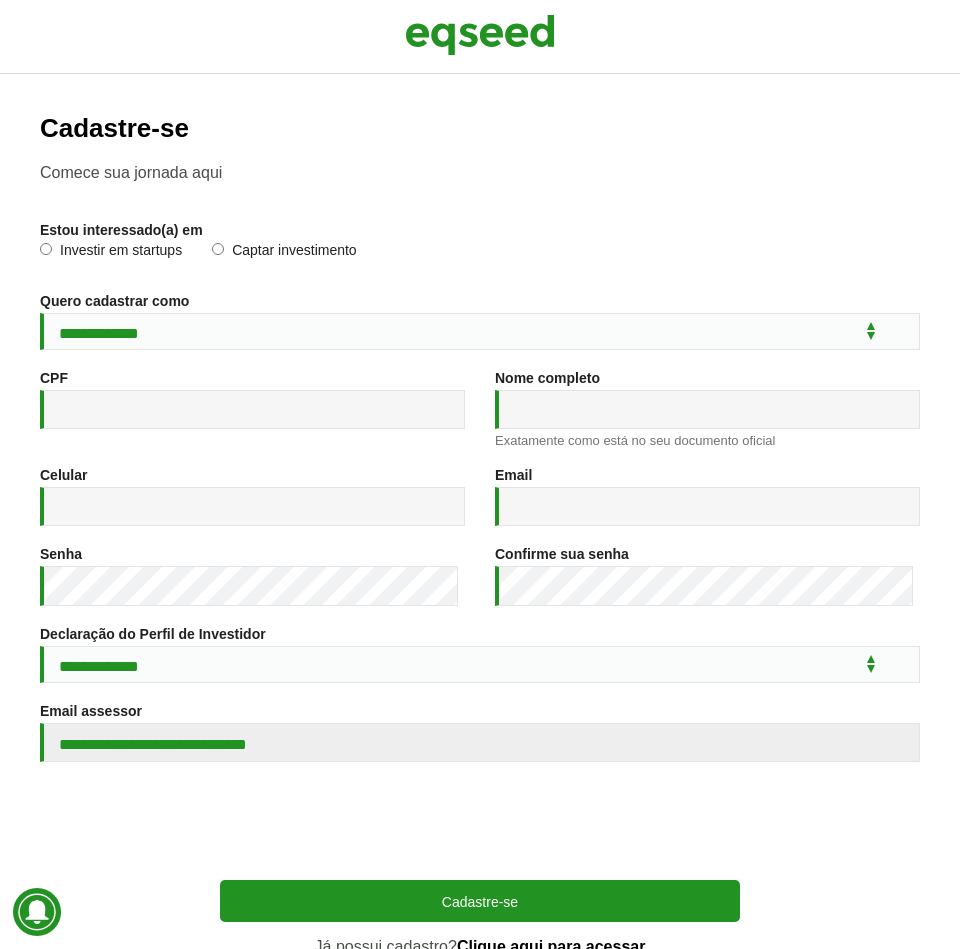 scroll, scrollTop: 0, scrollLeft: 0, axis: both 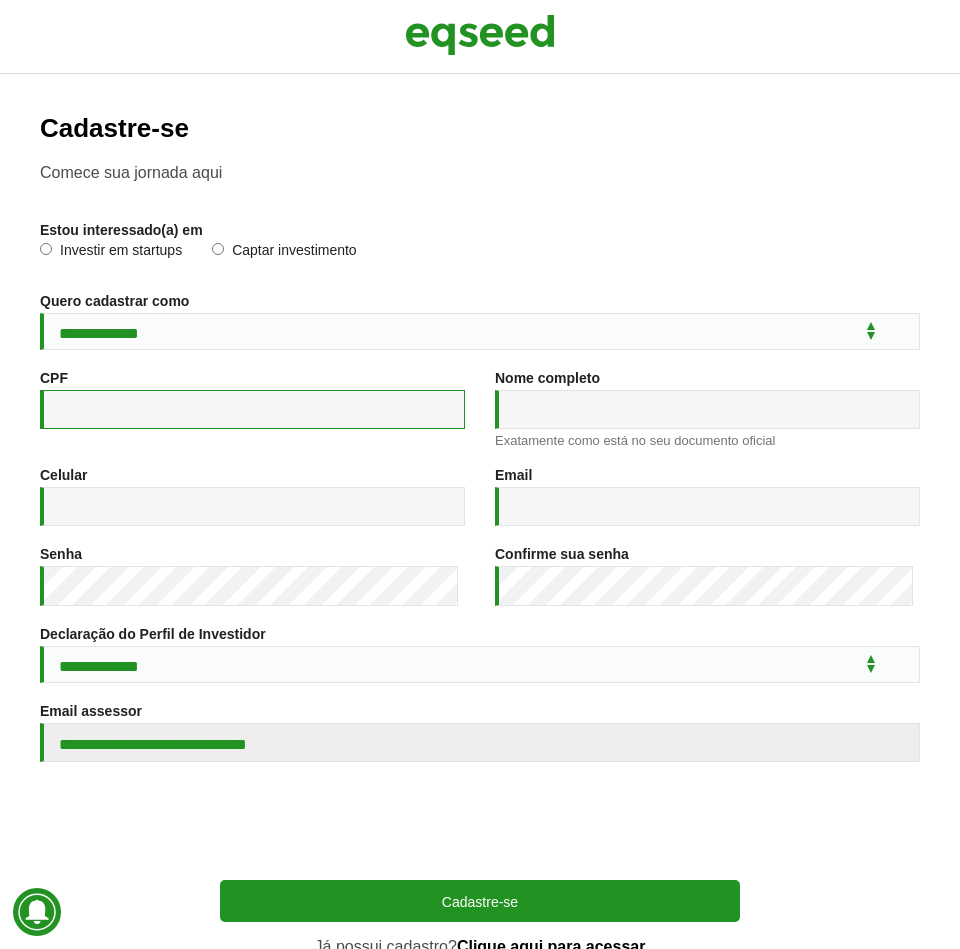 click on "CPF  *" at bounding box center [252, 409] 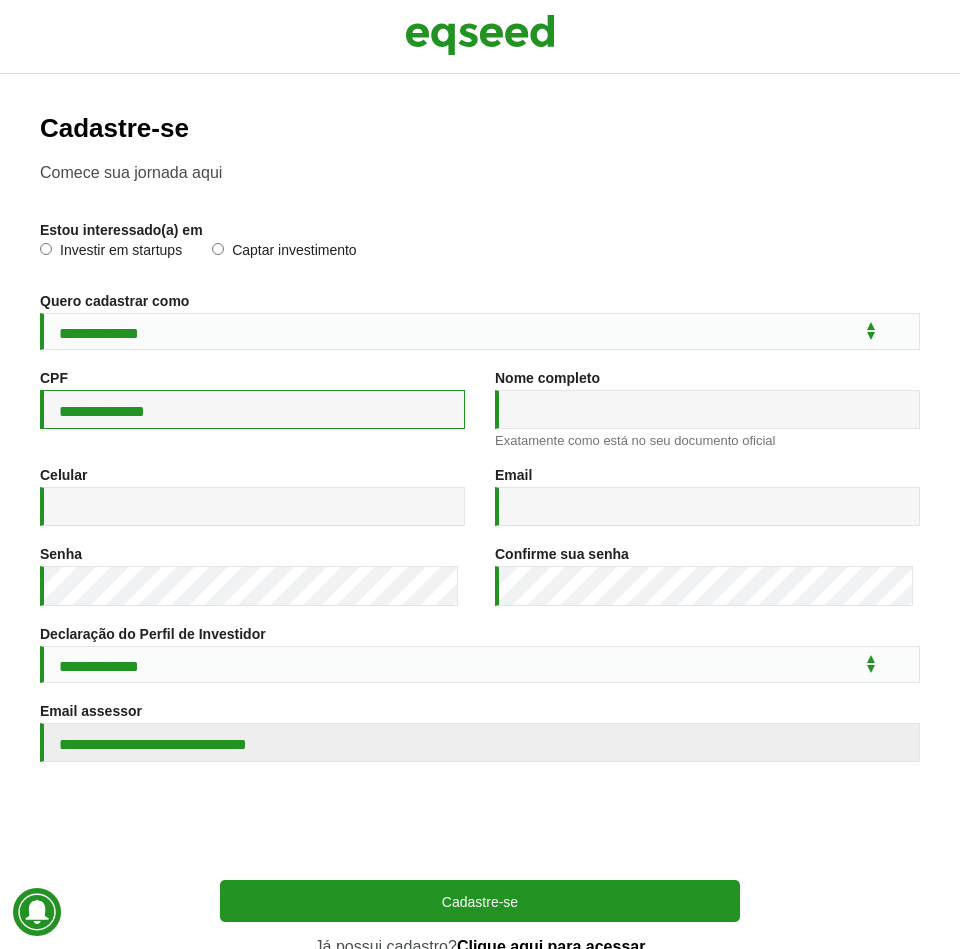 type on "**********" 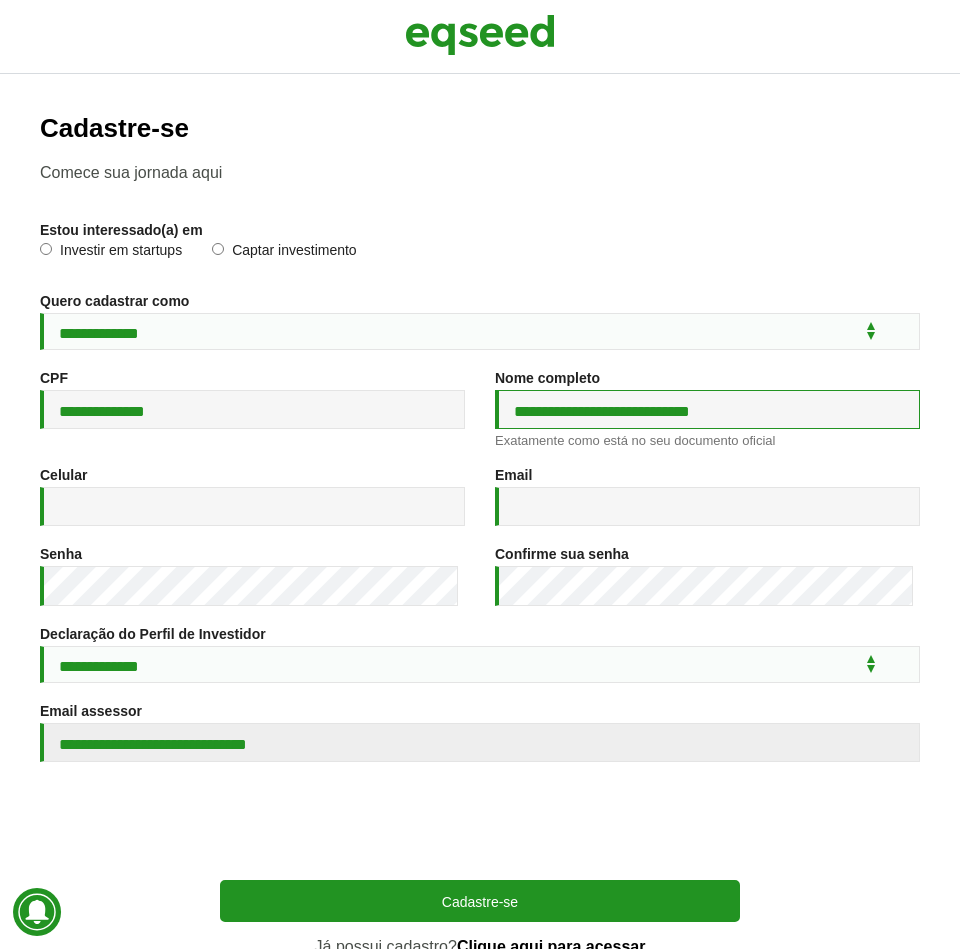 type on "**********" 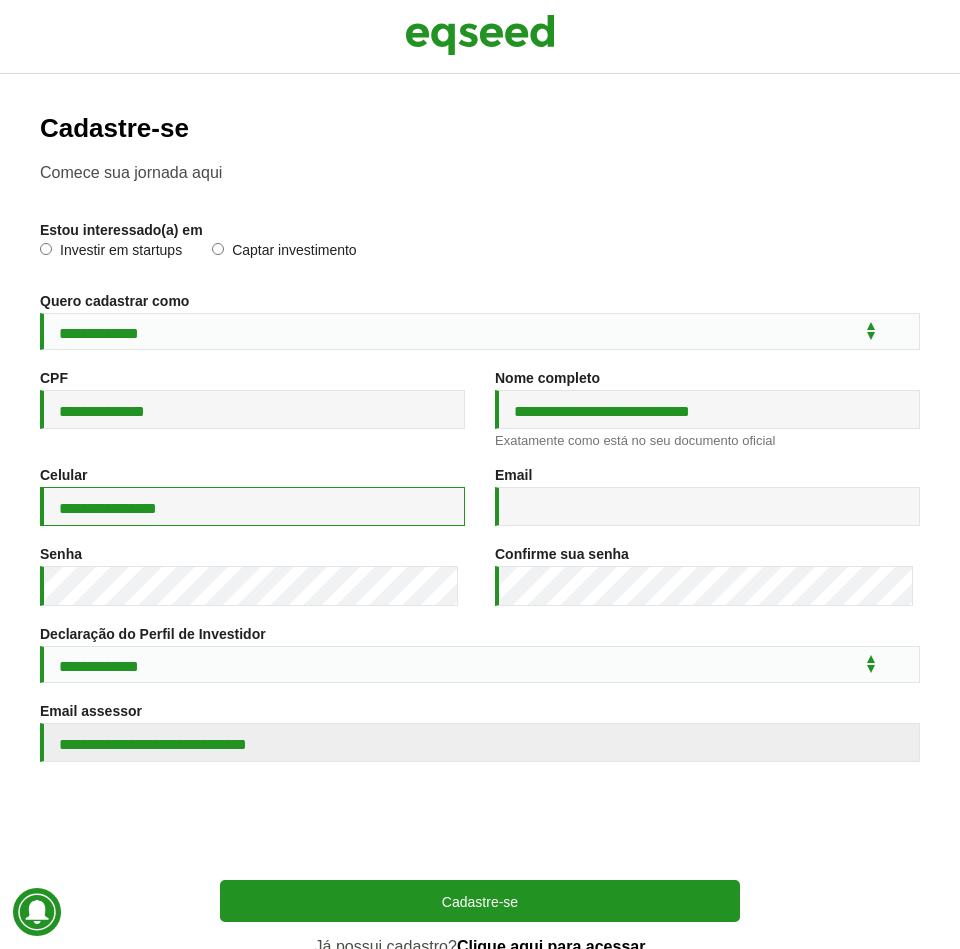 type on "**********" 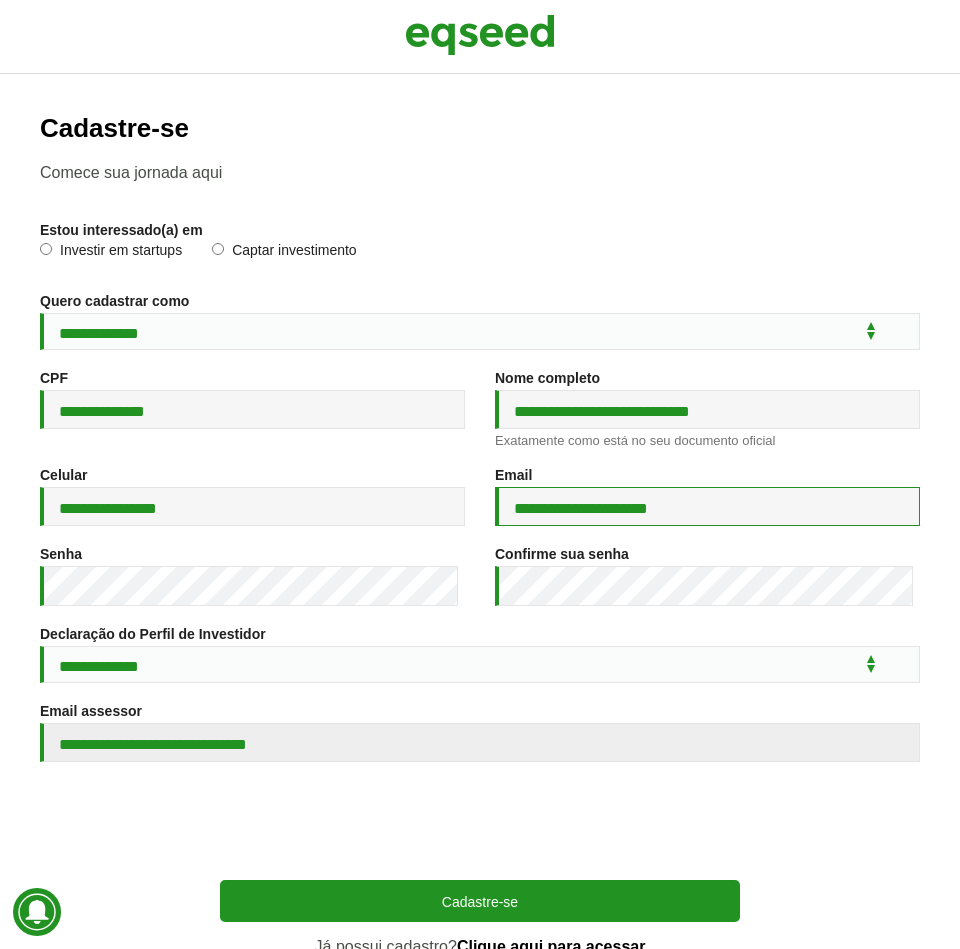 type on "**********" 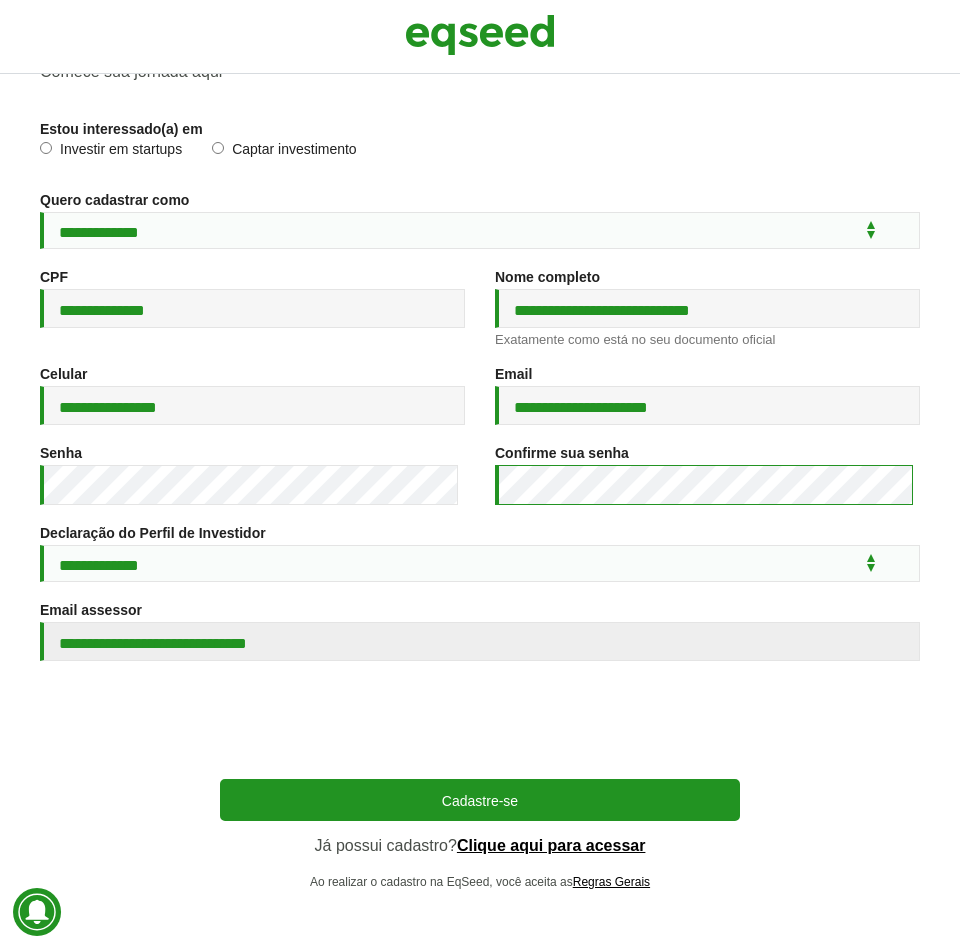 scroll, scrollTop: 109, scrollLeft: 0, axis: vertical 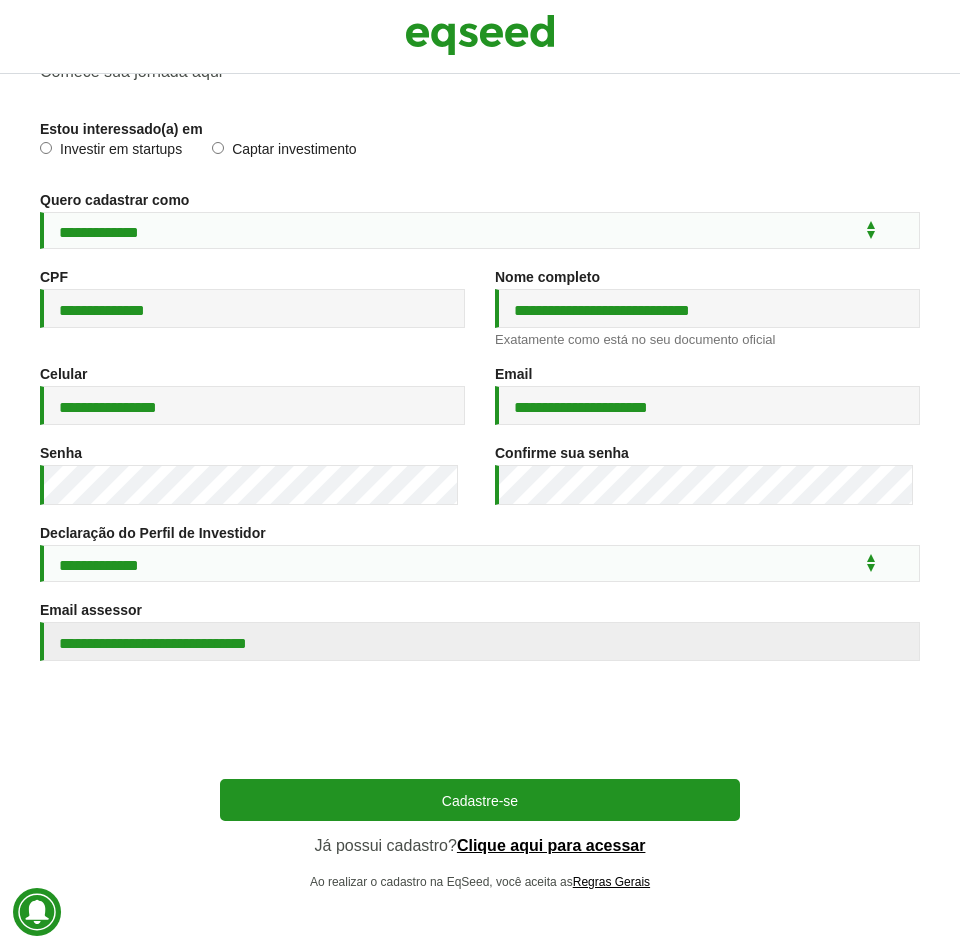 click on "**********" at bounding box center [480, 451] 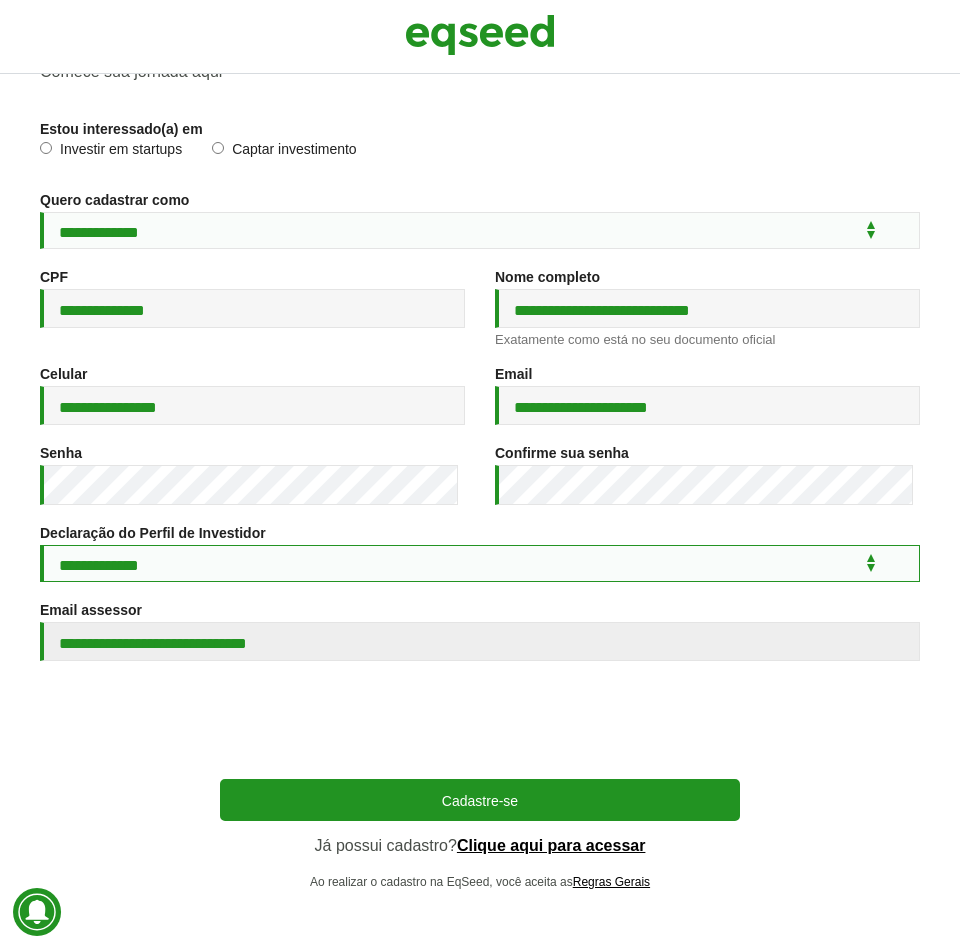 select on "***" 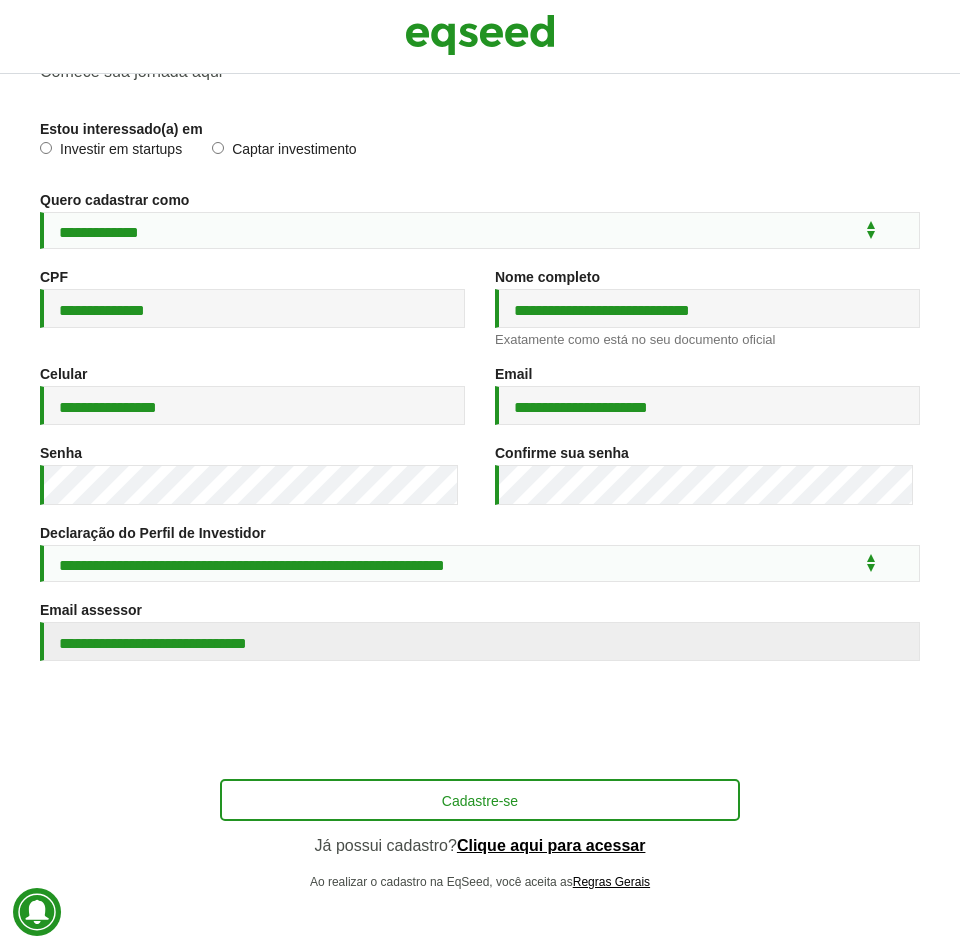 click on "Cadastre-se" at bounding box center (480, 800) 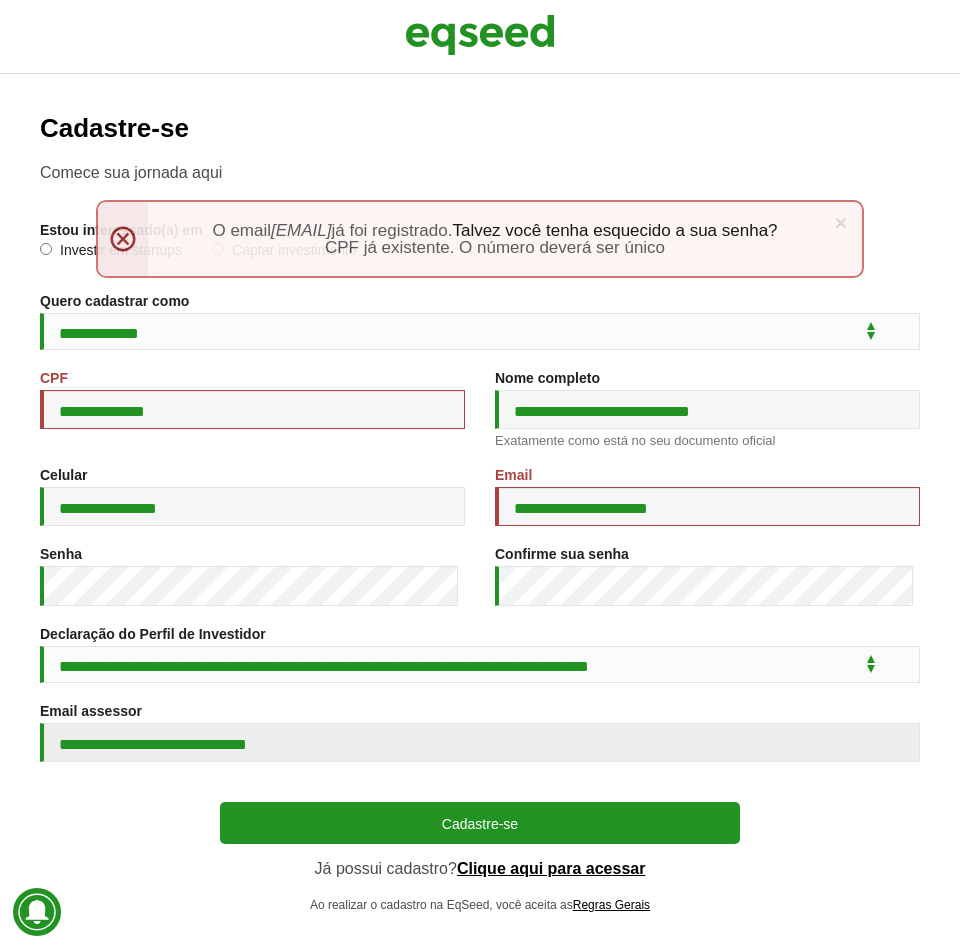 scroll, scrollTop: 0, scrollLeft: 0, axis: both 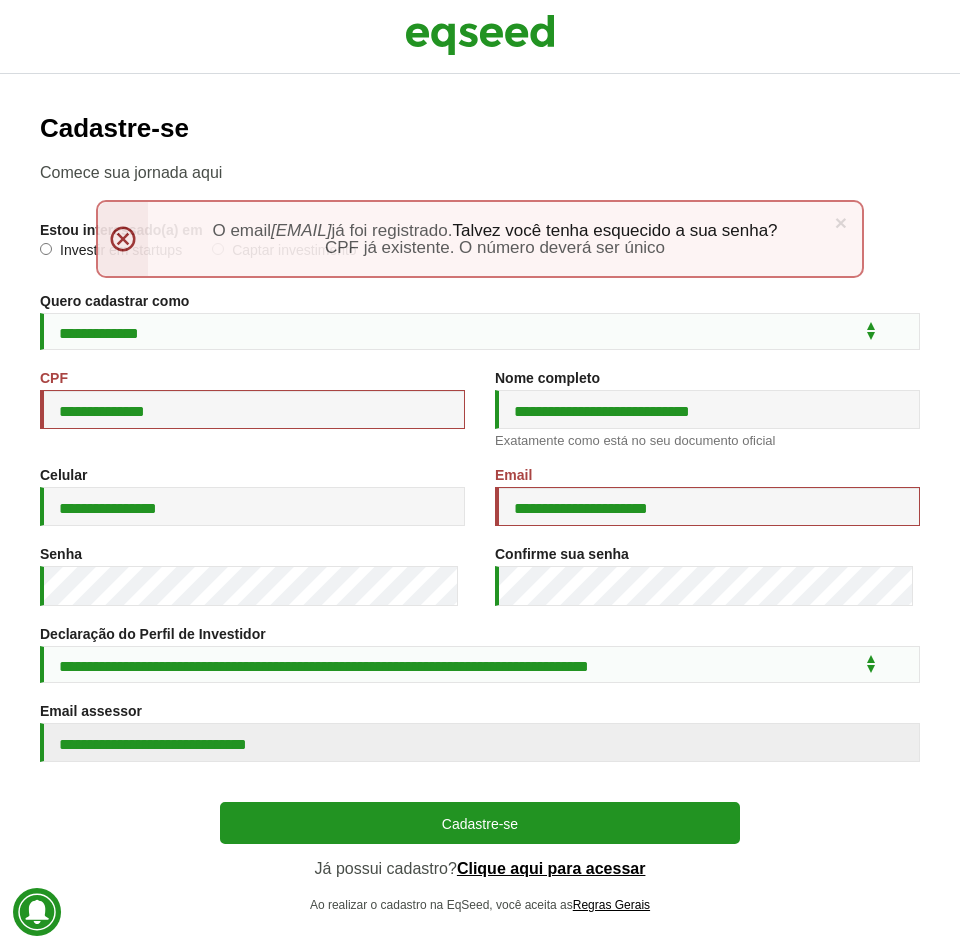 click on "**********" at bounding box center (480, 513) 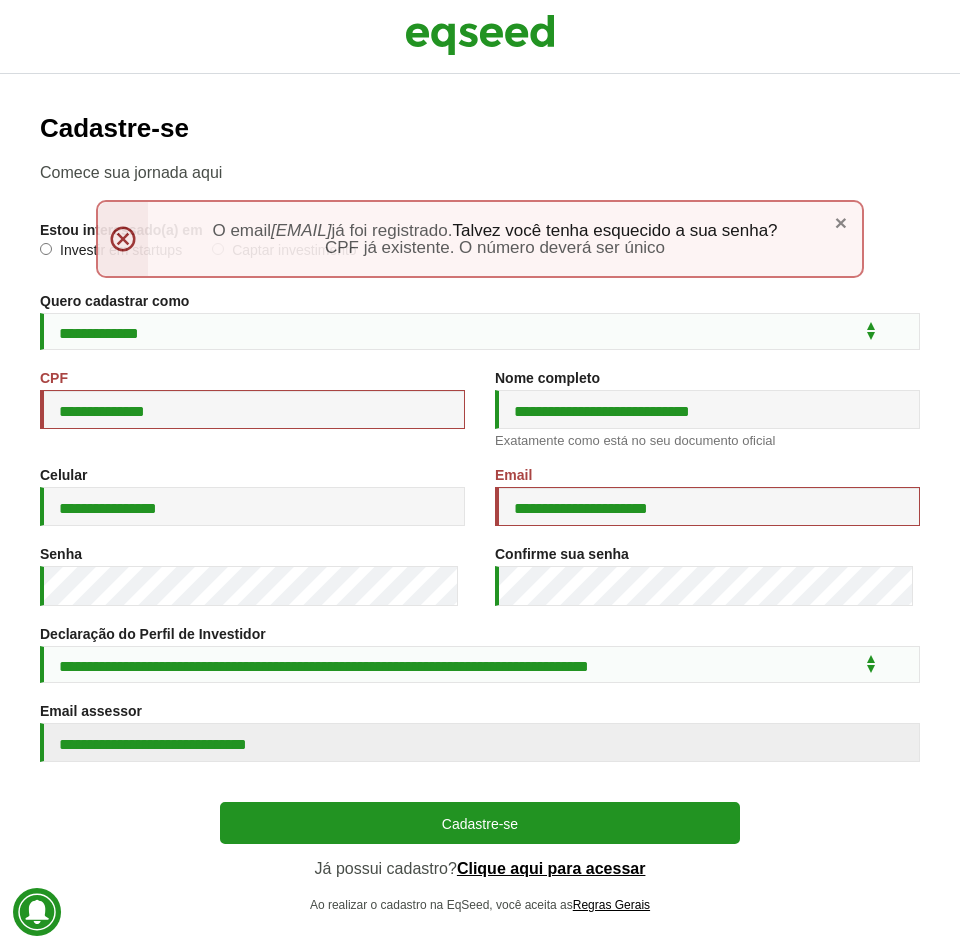 click on "×" at bounding box center [841, 222] 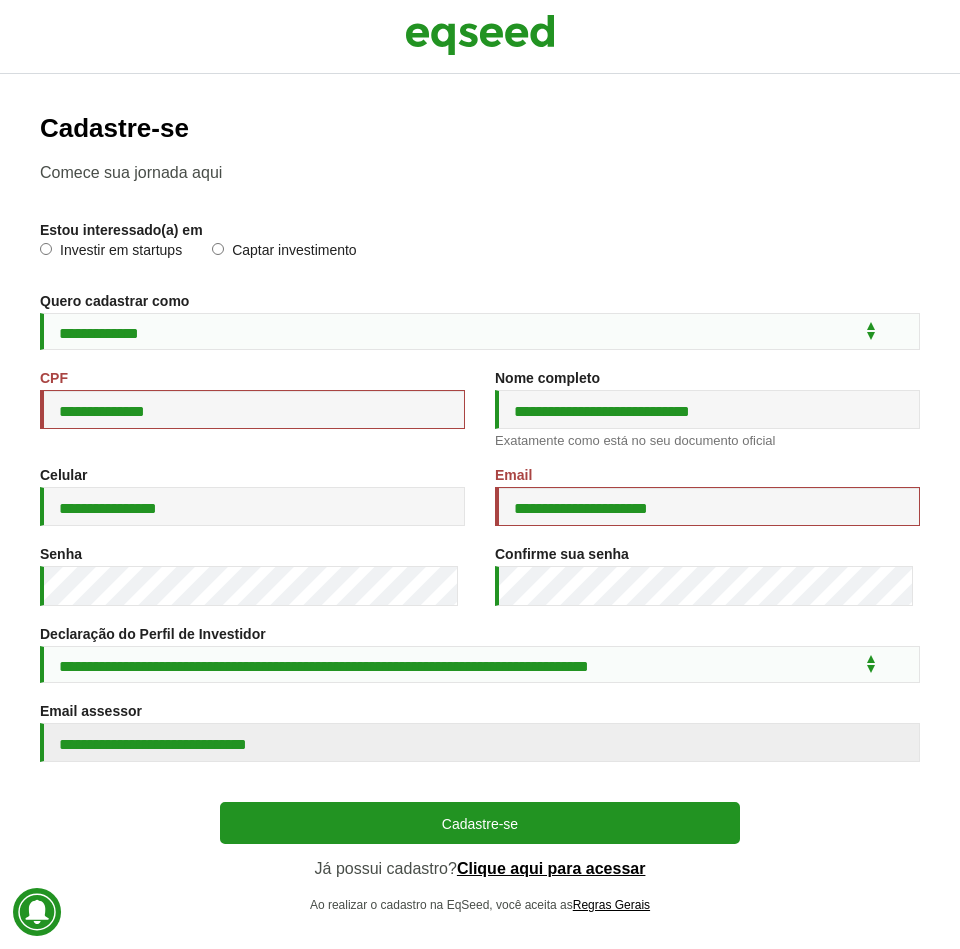 click on "Clique aqui para acessar" at bounding box center (551, 869) 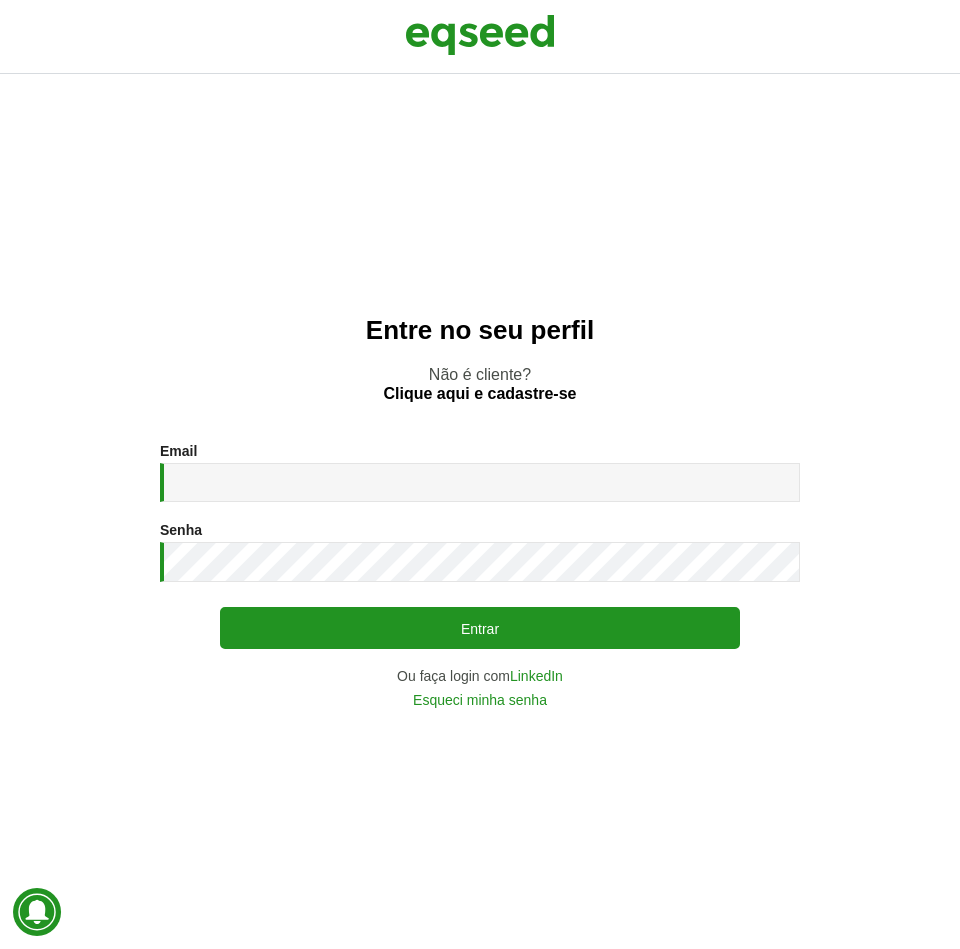 scroll, scrollTop: 0, scrollLeft: 0, axis: both 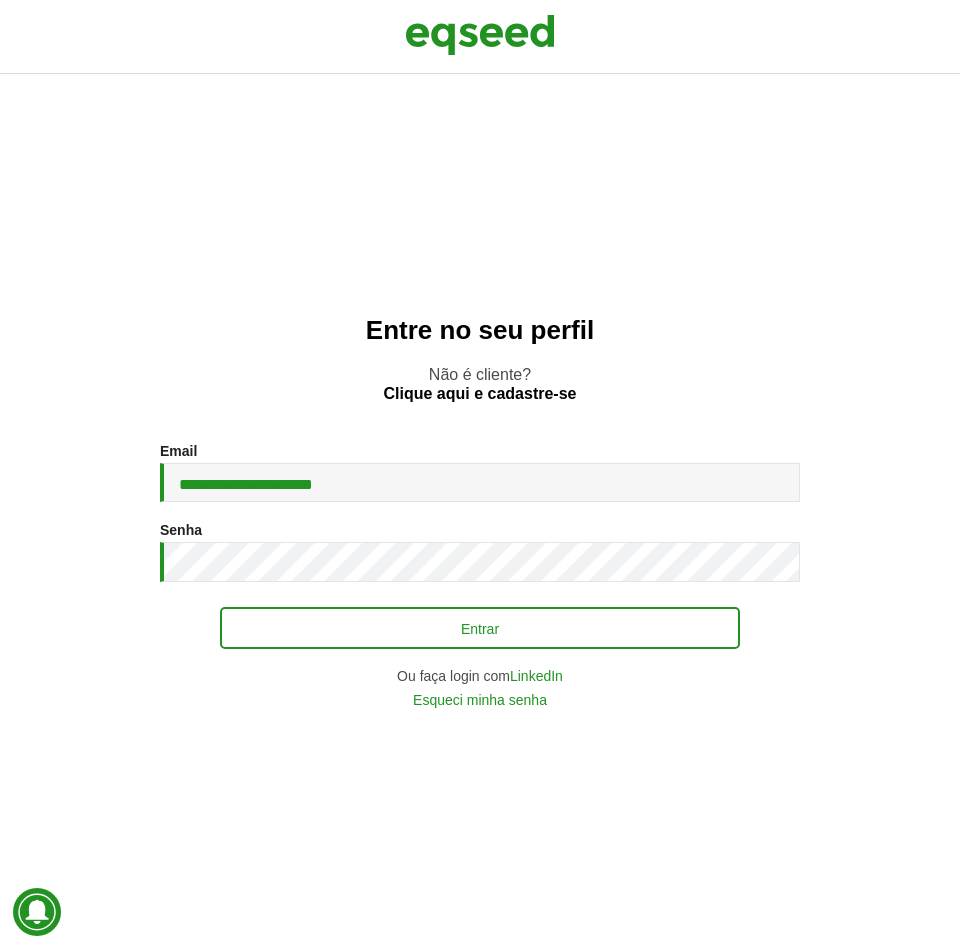click on "Entrar" at bounding box center (480, 628) 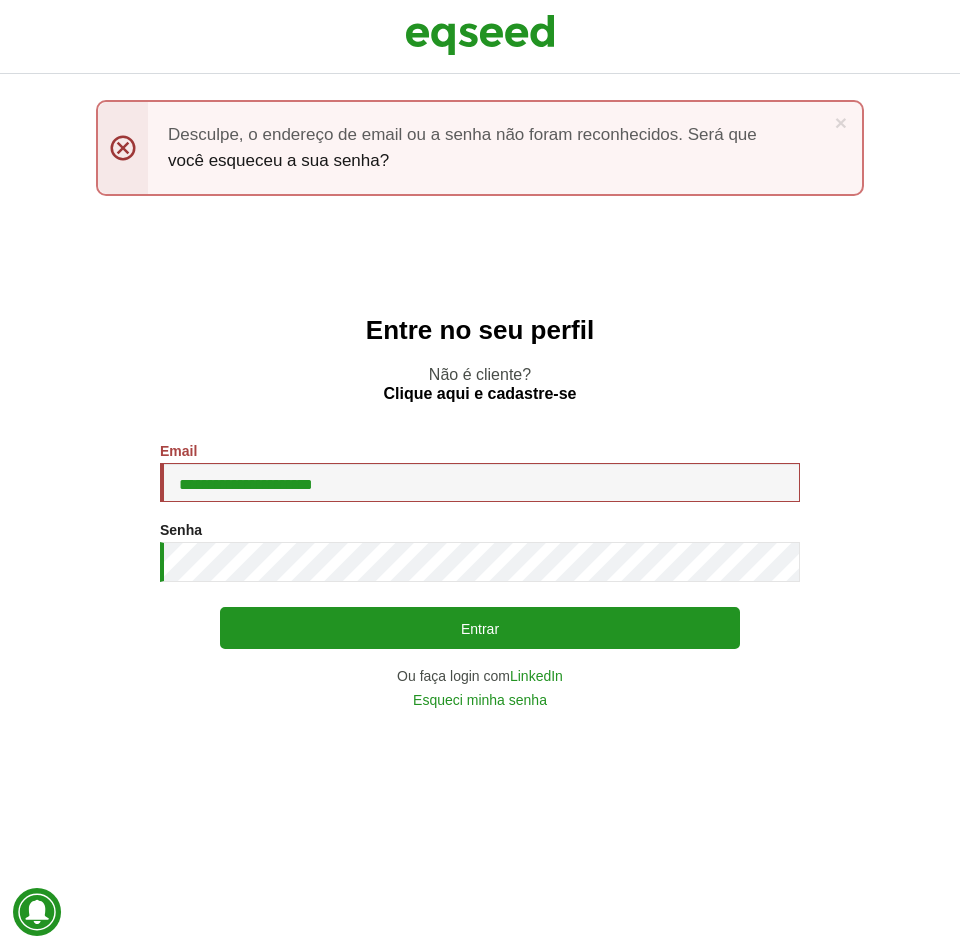 scroll, scrollTop: 0, scrollLeft: 0, axis: both 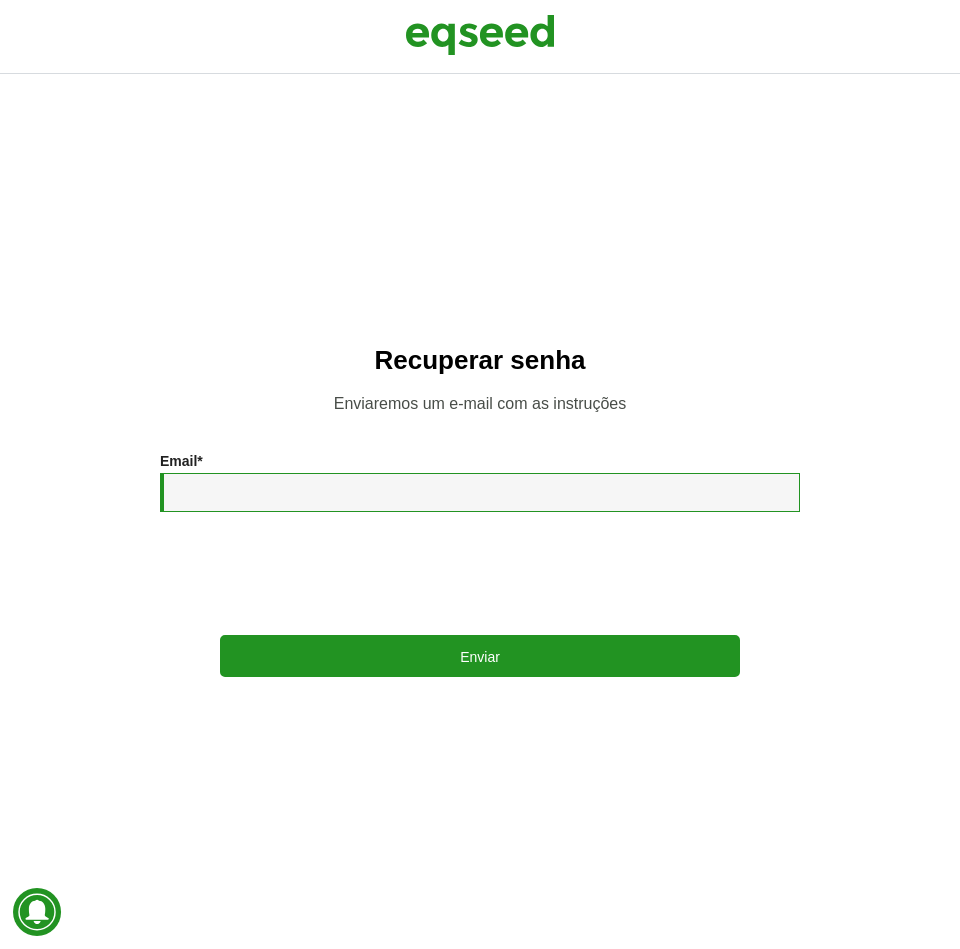 click on "Email  *" at bounding box center [480, 492] 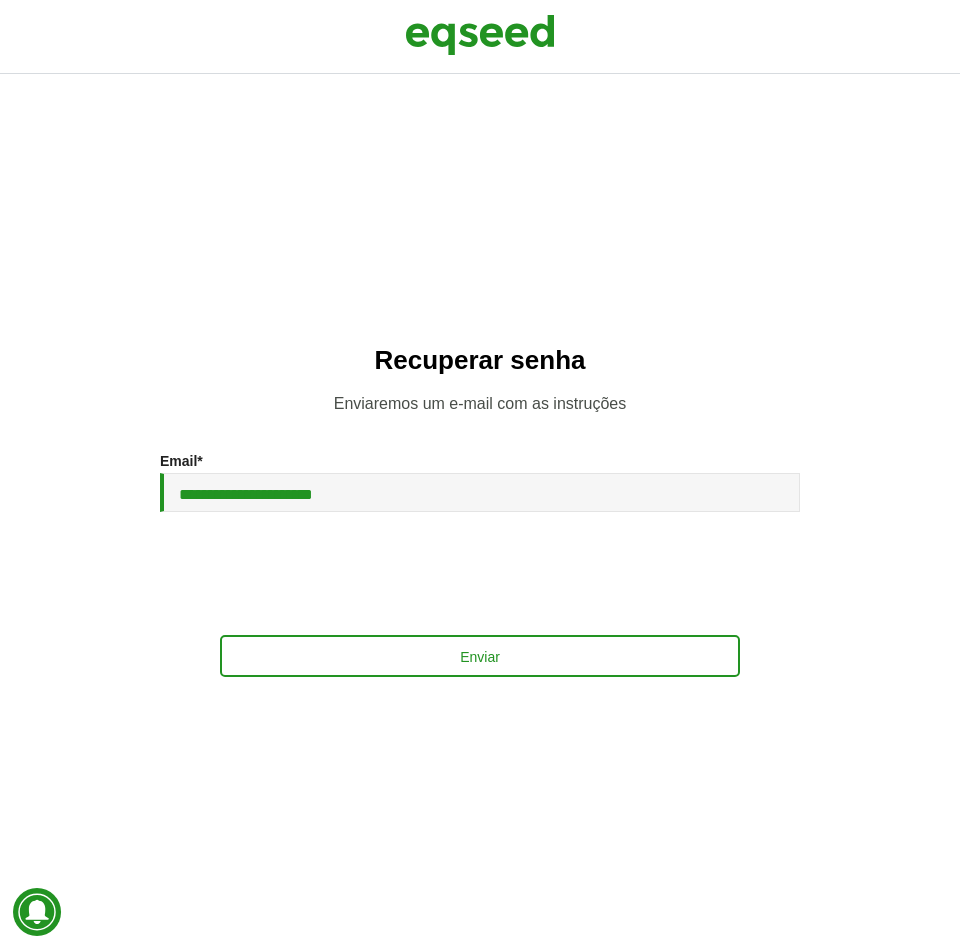 click on "Enviar" at bounding box center [480, 656] 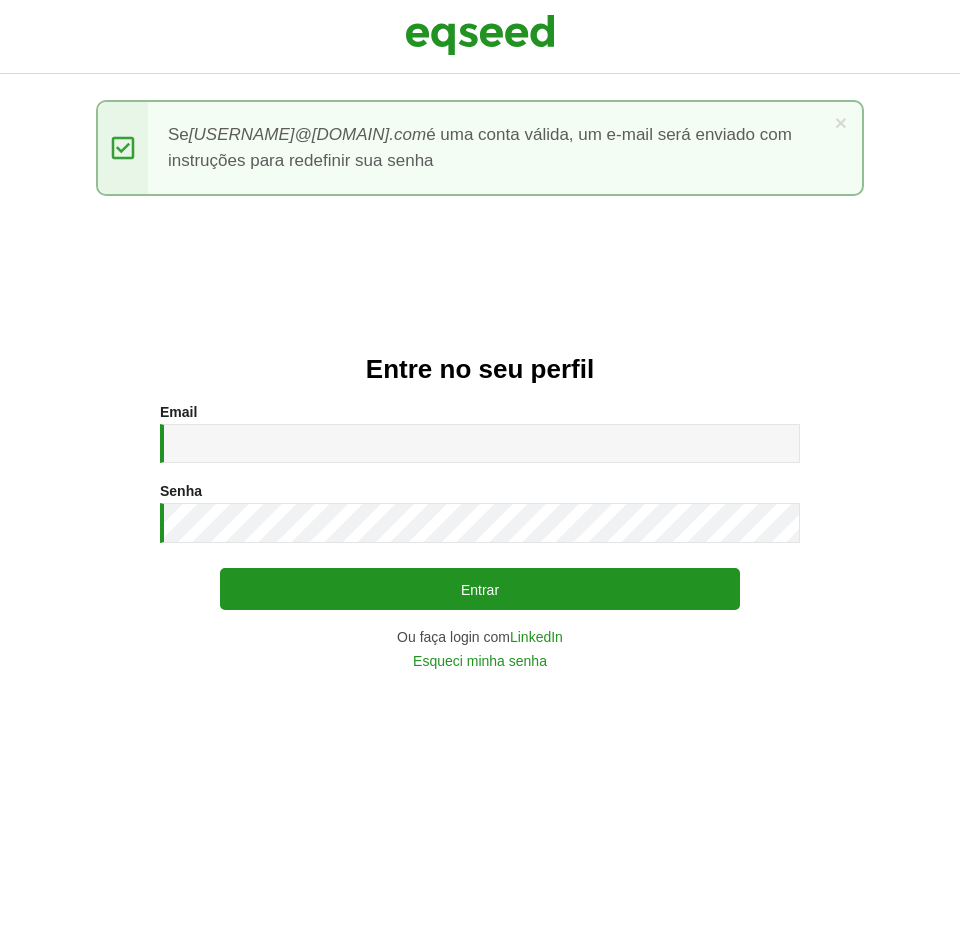 scroll, scrollTop: 0, scrollLeft: 0, axis: both 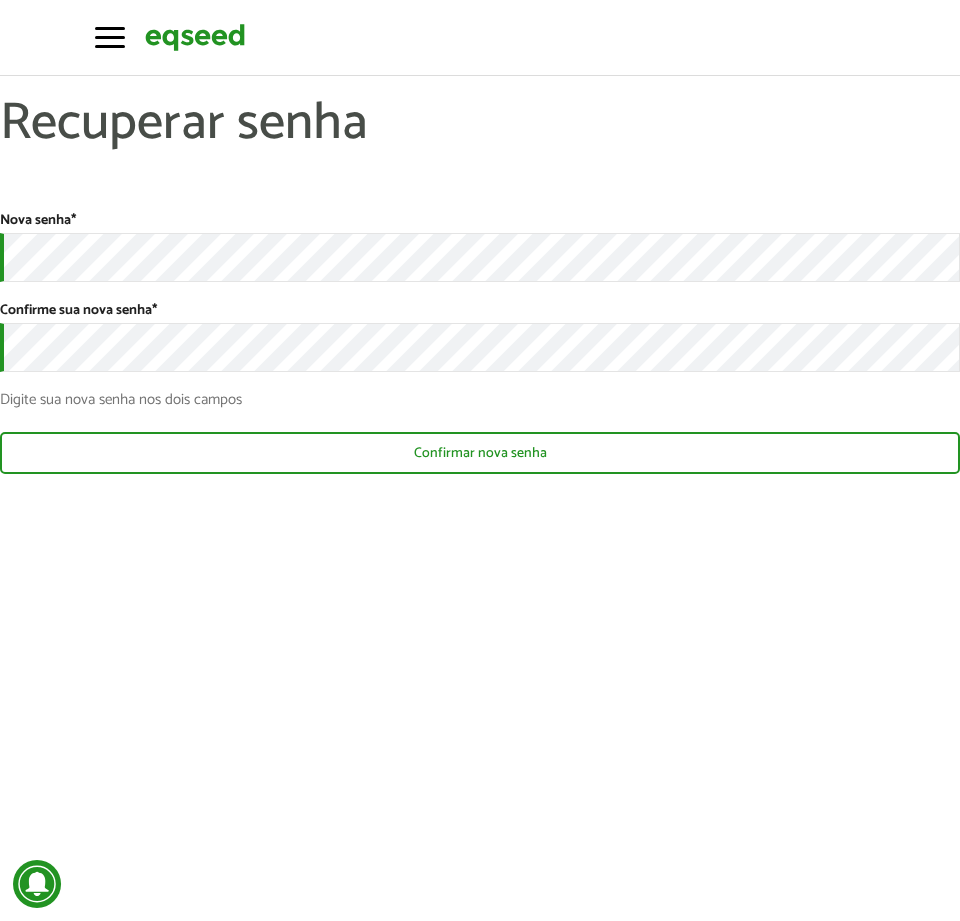 click on "Confirmar nova senha" at bounding box center [480, 453] 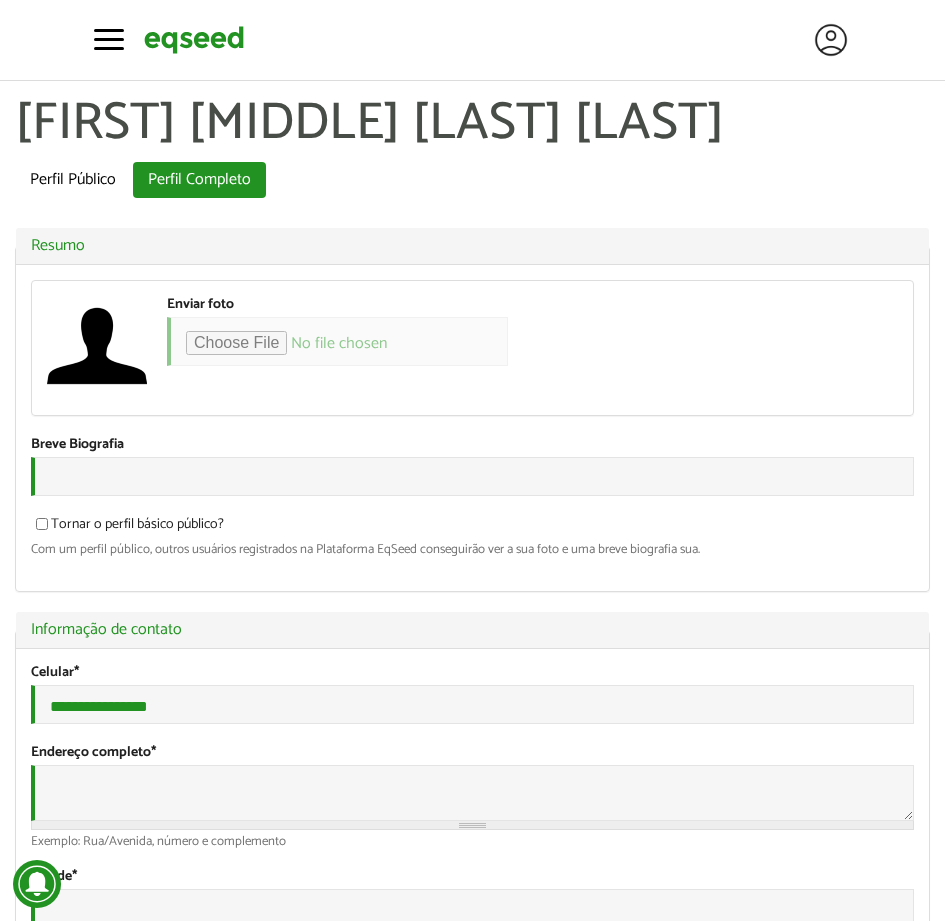 scroll, scrollTop: 0, scrollLeft: 0, axis: both 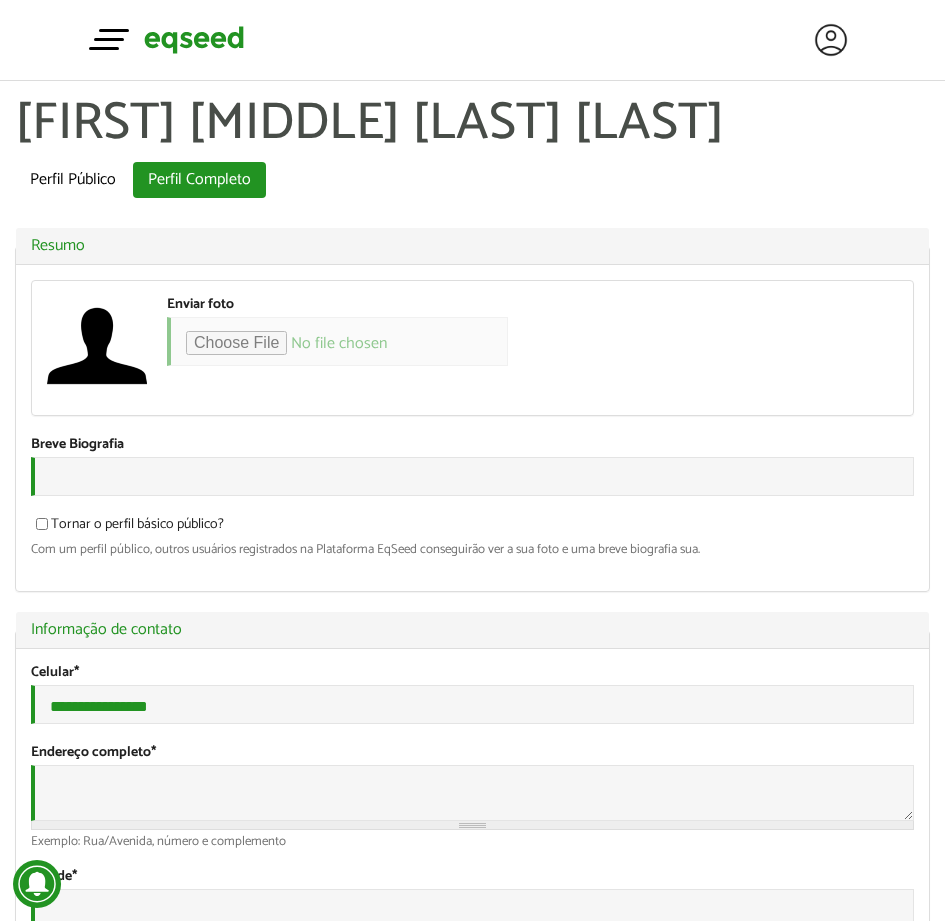 click at bounding box center [109, 39] 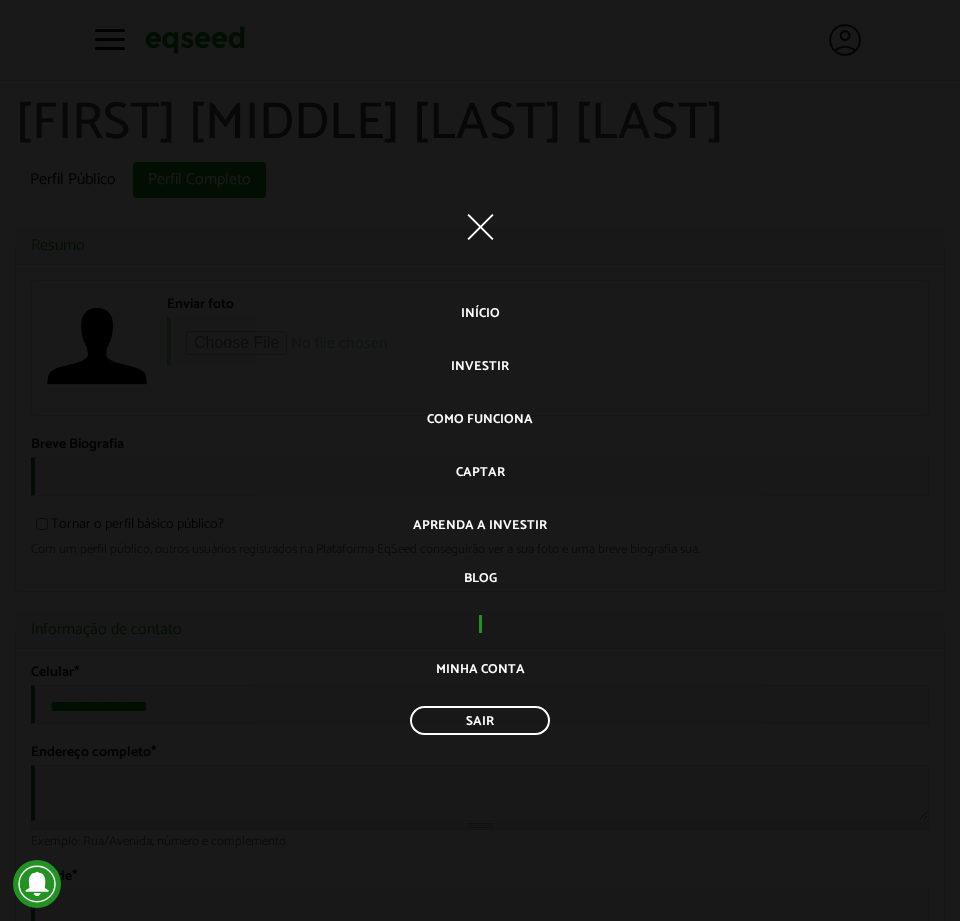 click on "Toggle navigation" at bounding box center (480, 226) 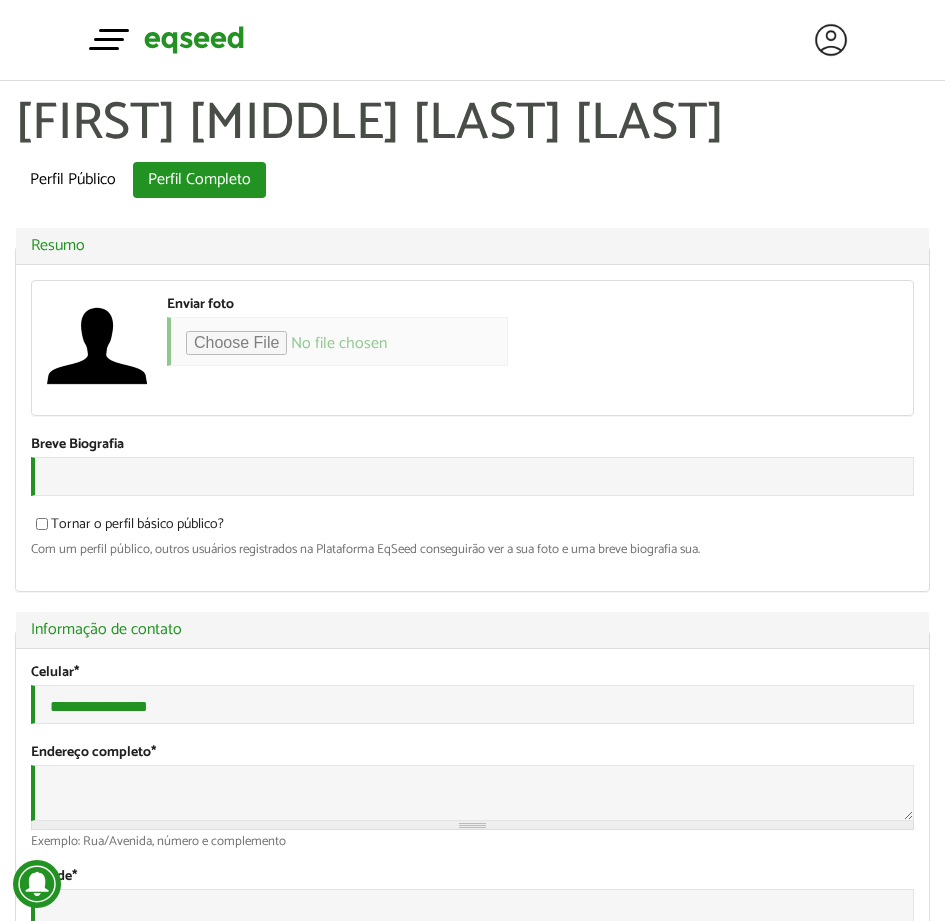 click on "Toggle navigation" at bounding box center (109, 38) 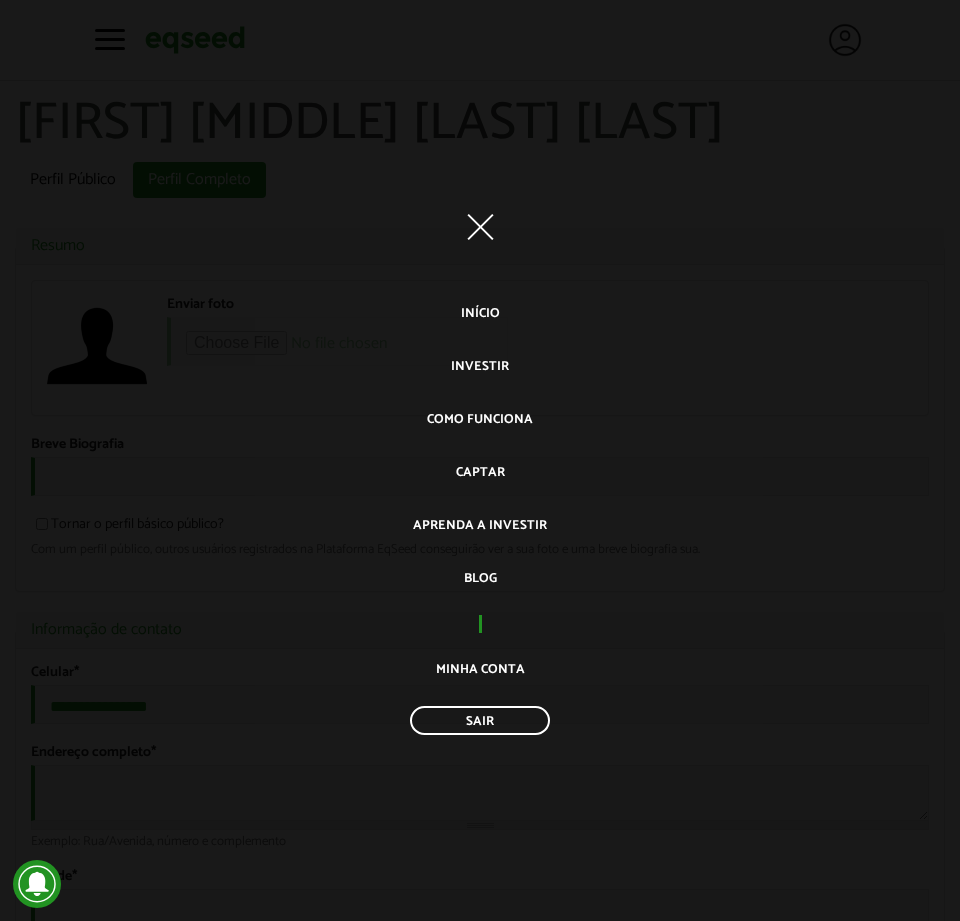 click on "Toggle navigation" at bounding box center (480, 227) 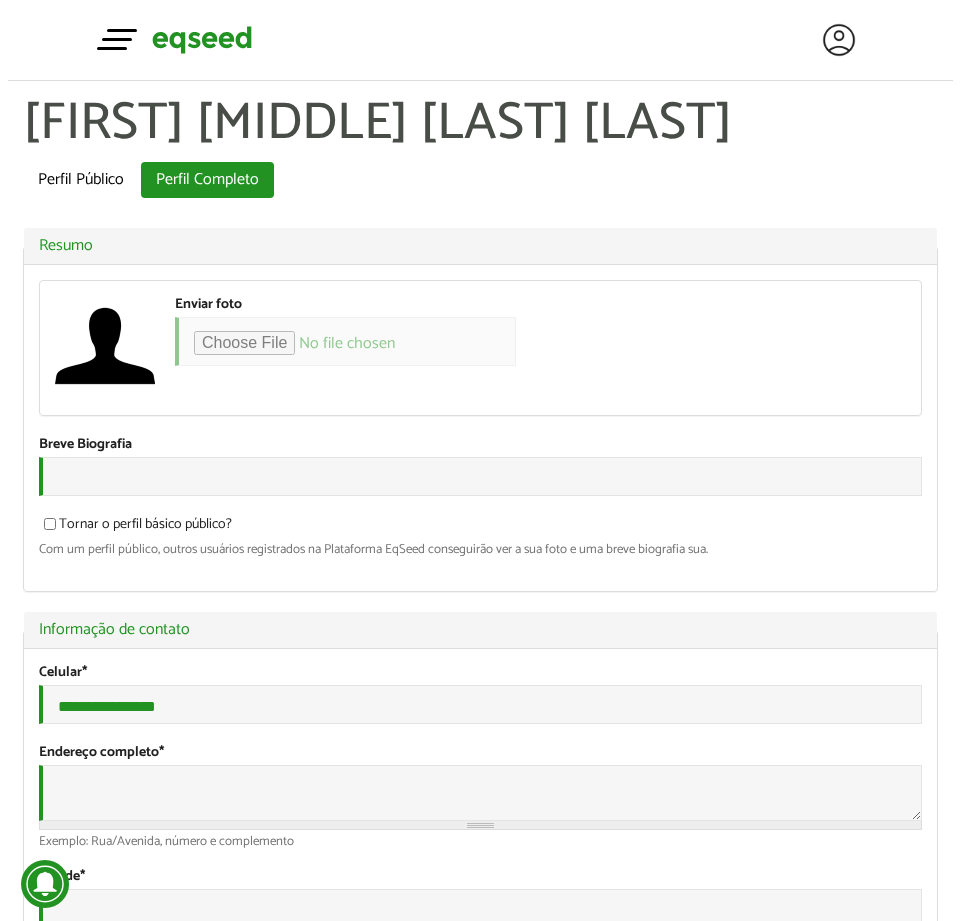 scroll, scrollTop: 0, scrollLeft: 0, axis: both 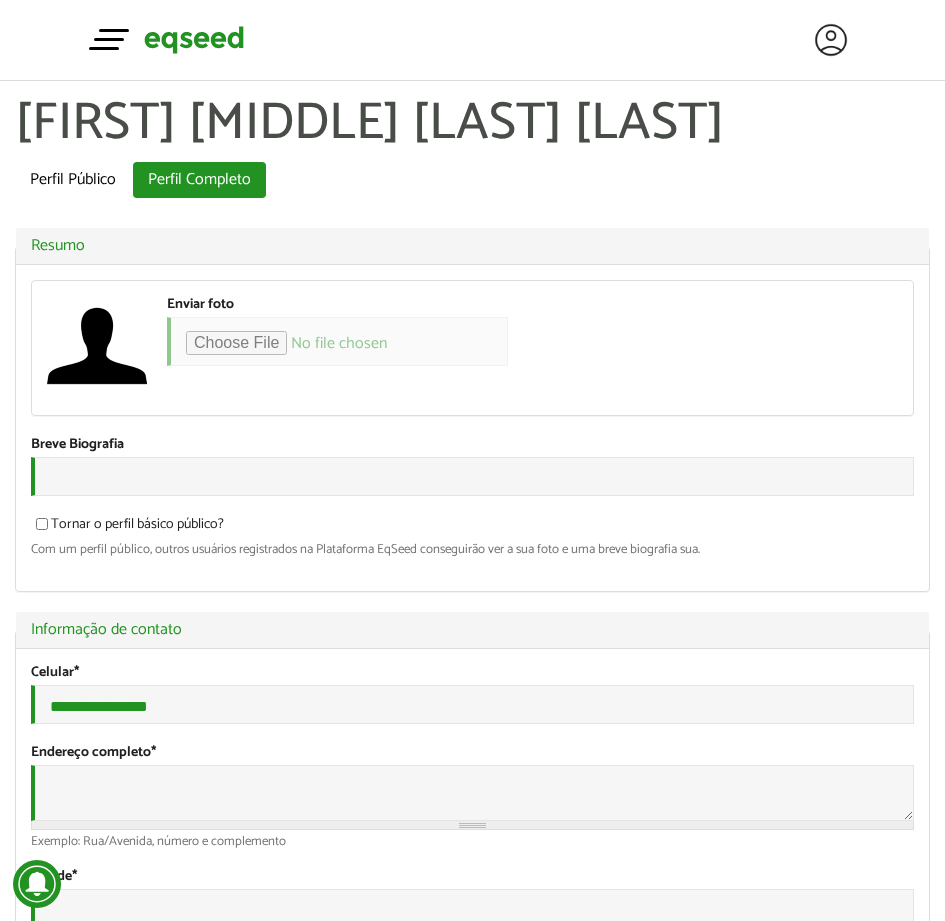 click on "Toggle navigation" at bounding box center [109, 38] 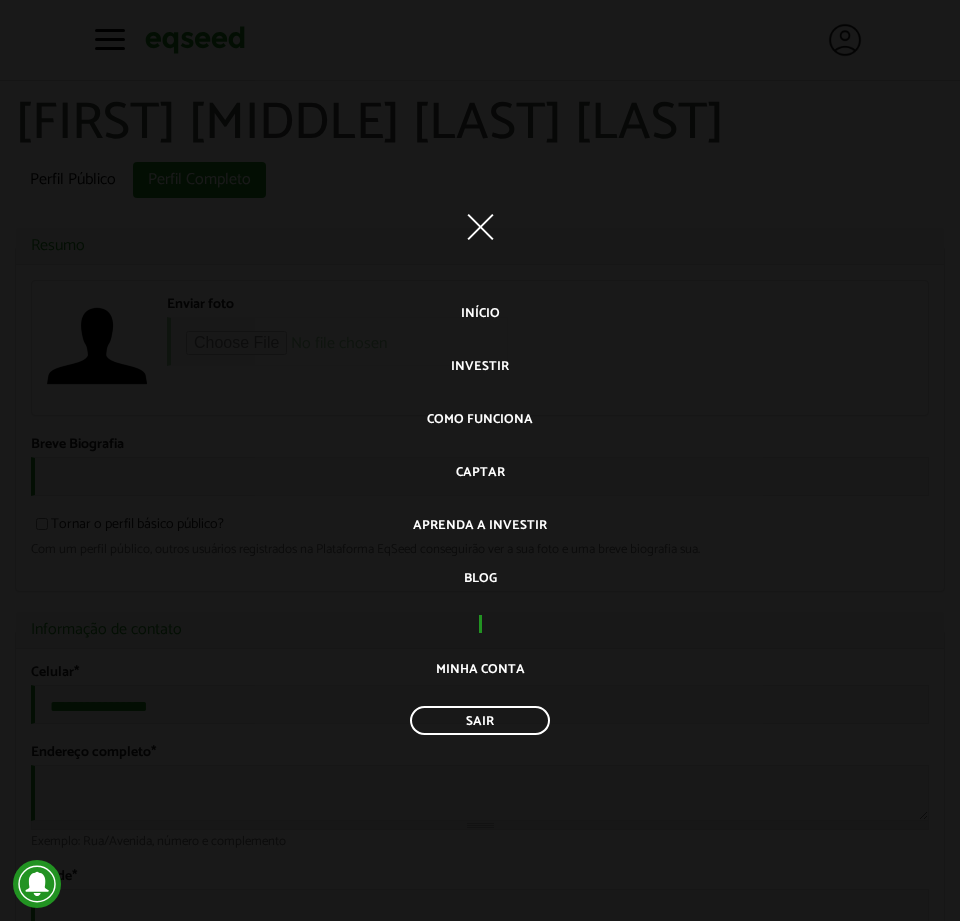 click on "Início" at bounding box center [480, 313] 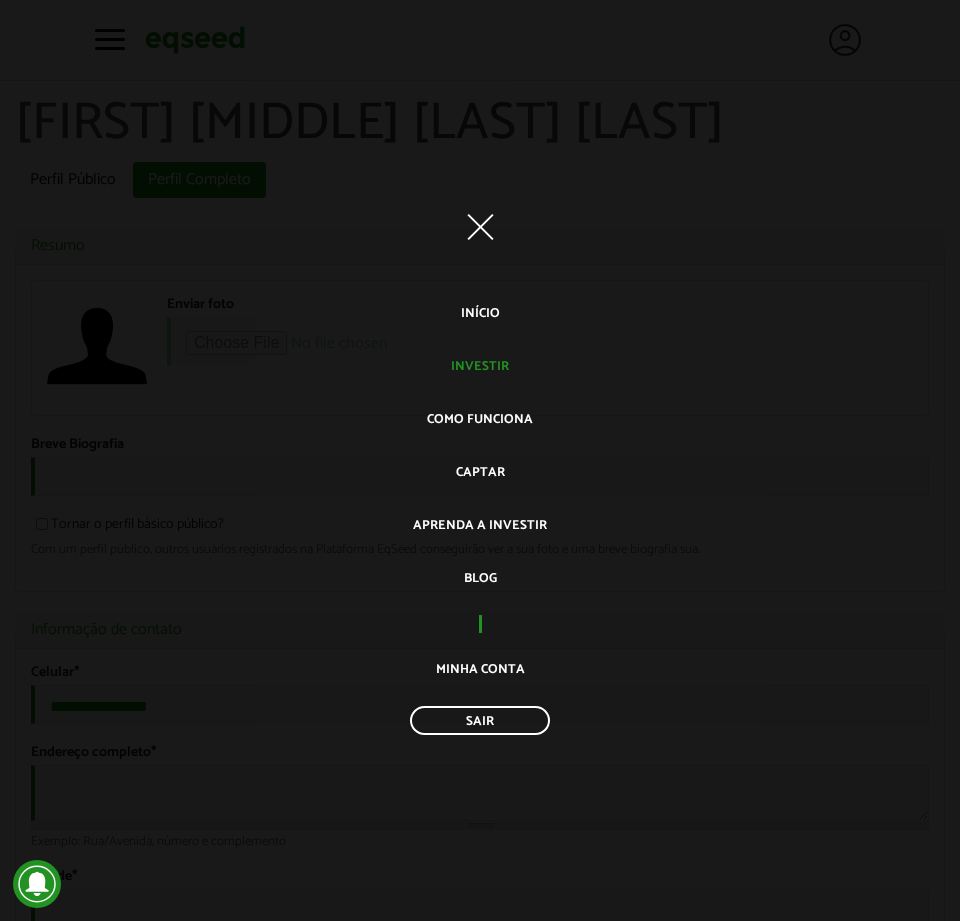 click on "Investir" at bounding box center (480, 366) 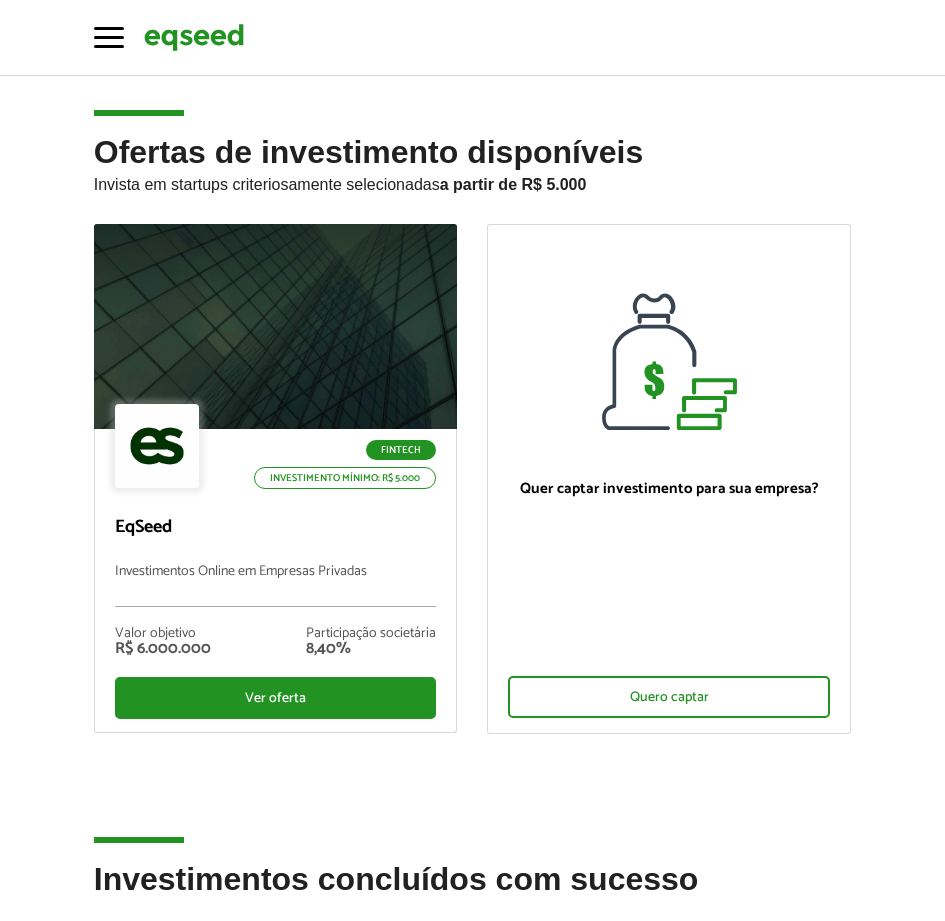 scroll, scrollTop: 0, scrollLeft: 0, axis: both 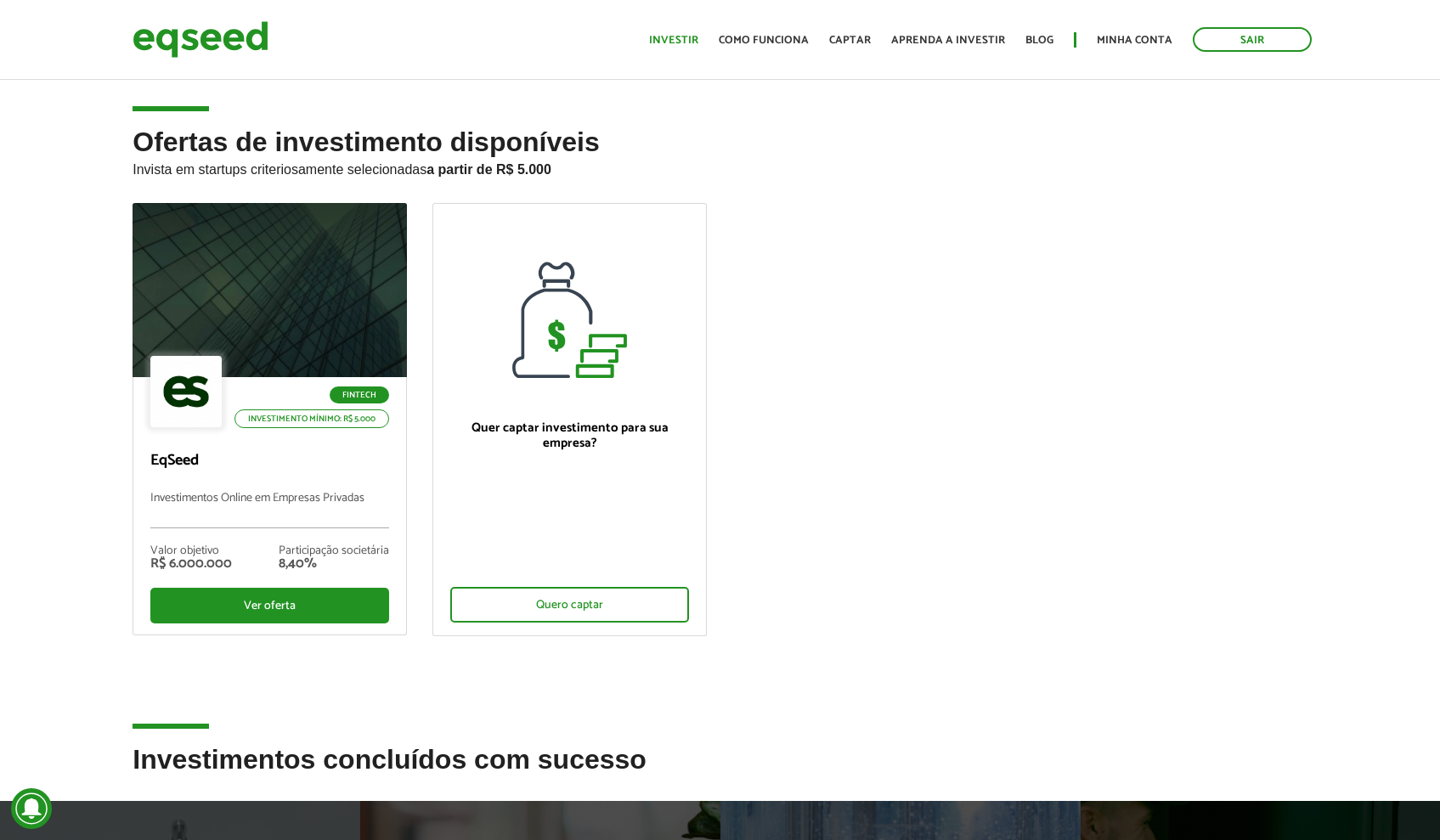 click on "Investir" at bounding box center [674, 40] 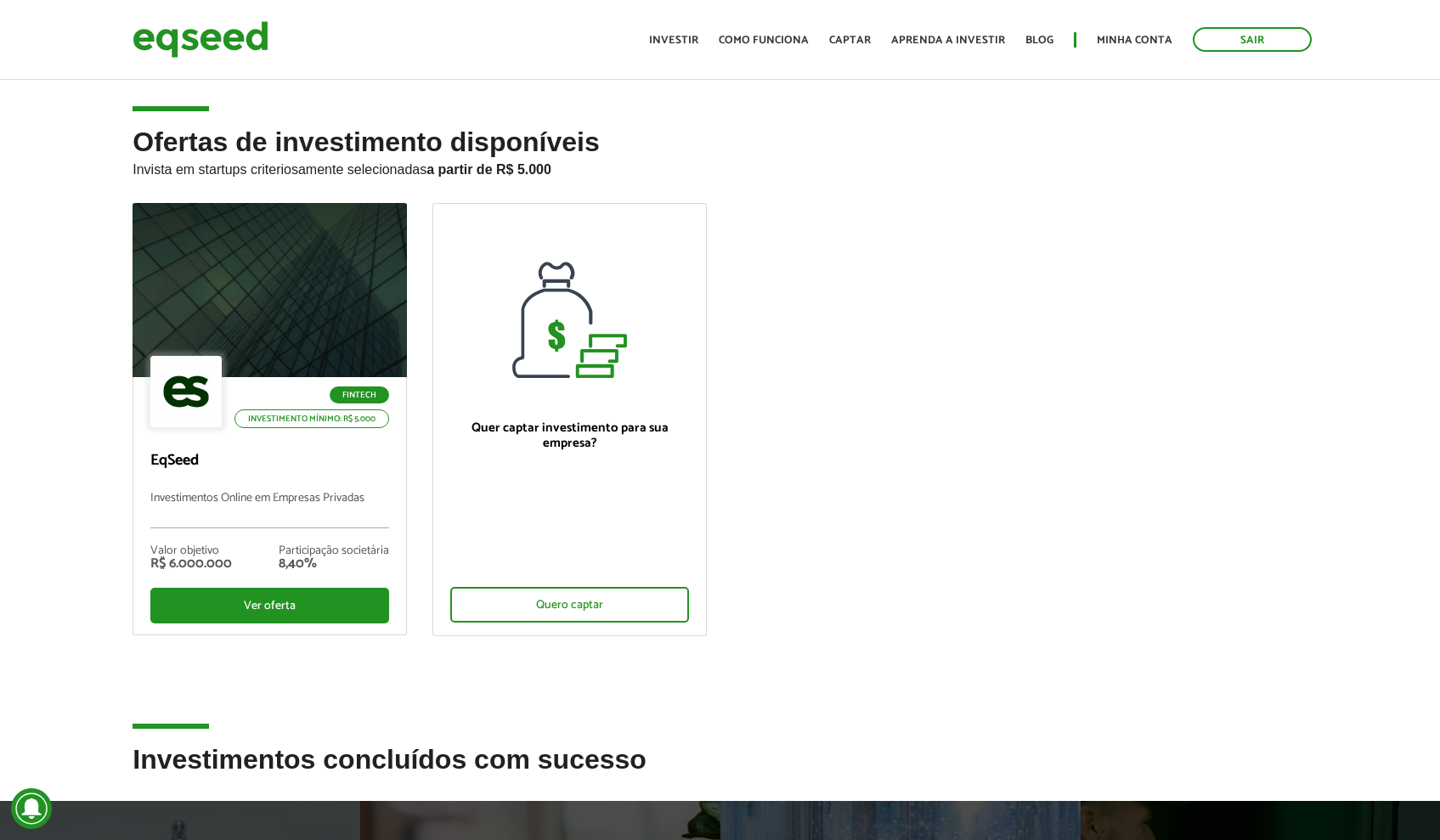 scroll, scrollTop: 0, scrollLeft: 0, axis: both 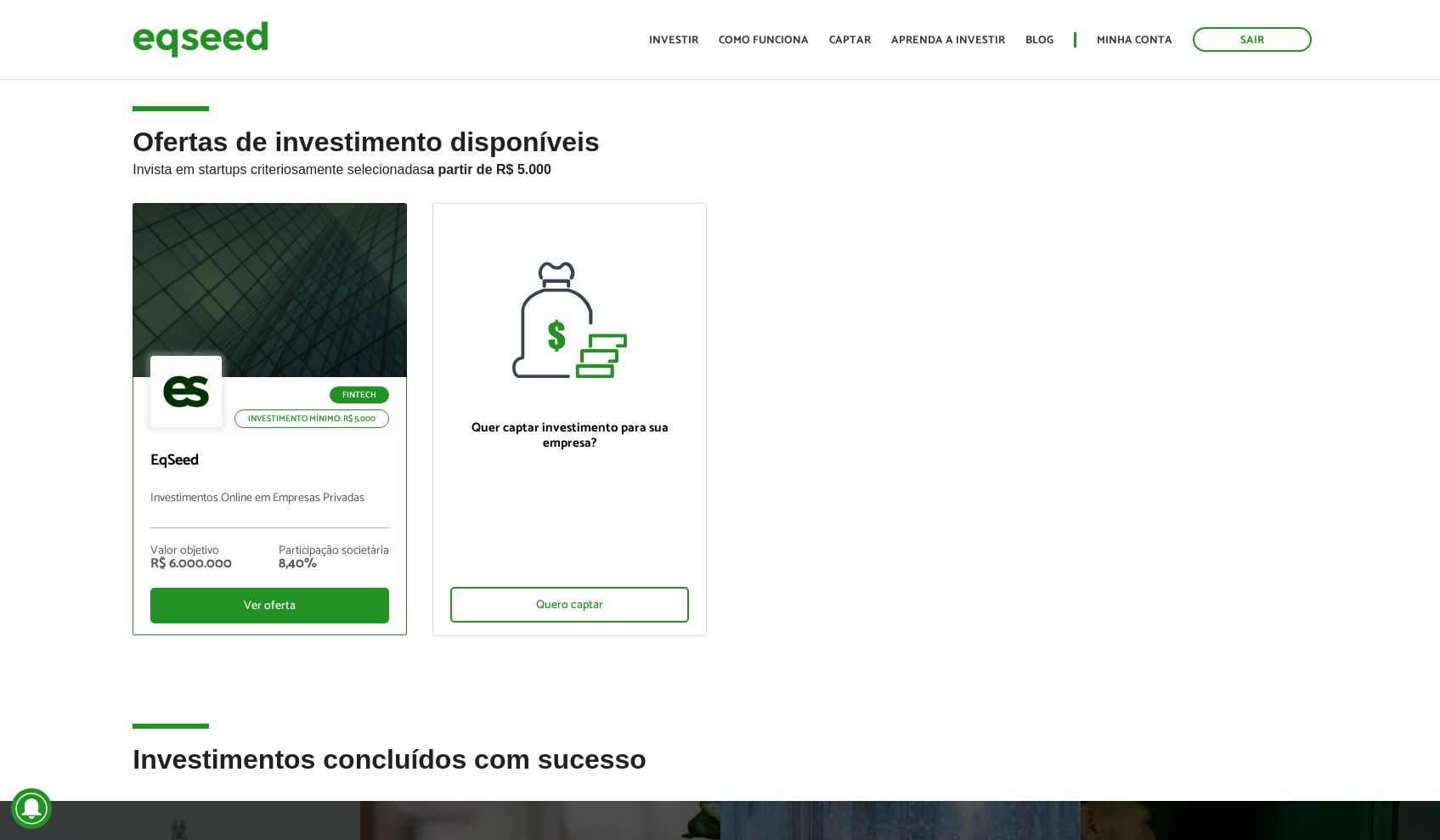 click on "Investimentos Online em Empresas Privadas" at bounding box center (269, 510) 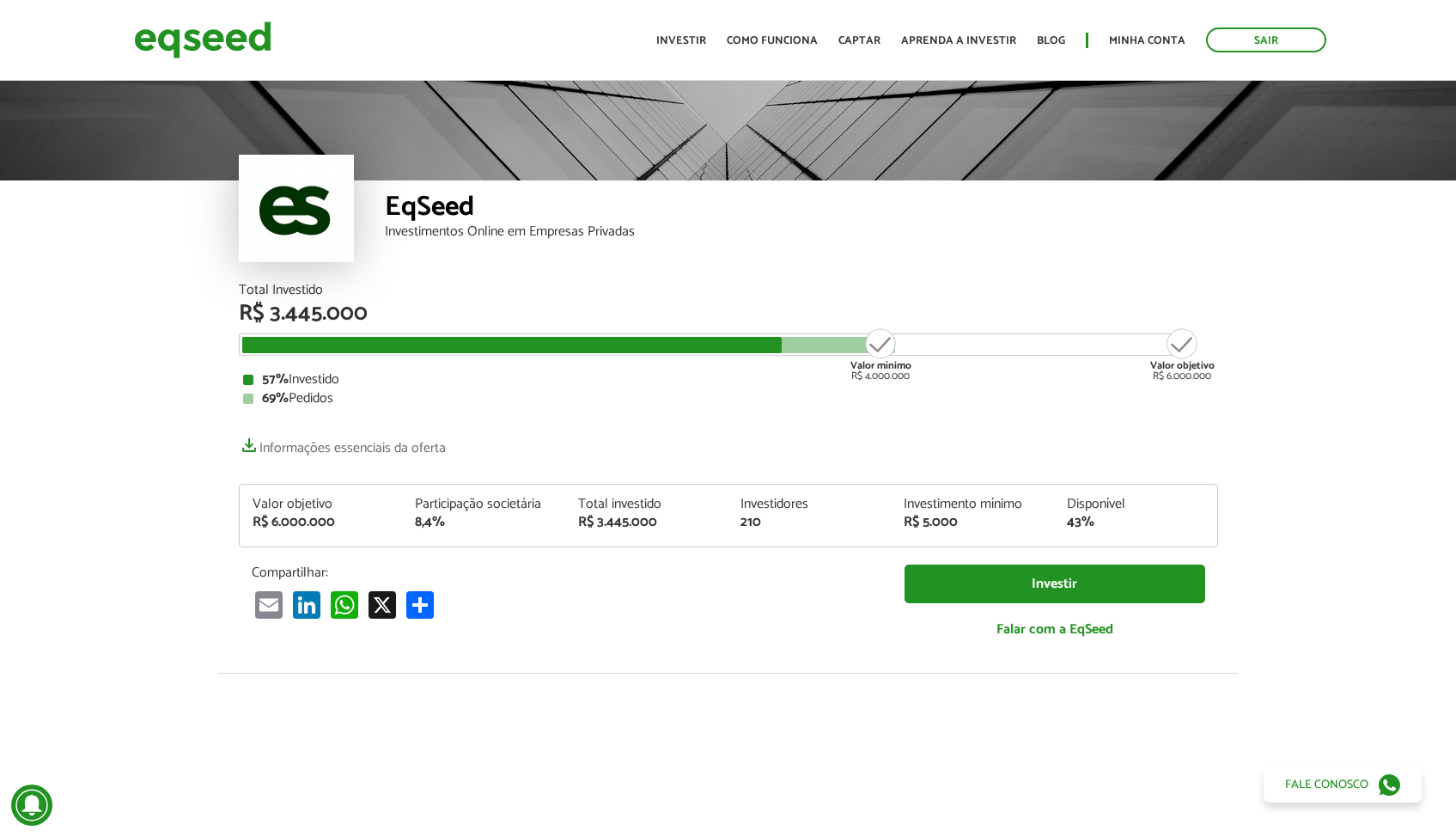 scroll, scrollTop: 0, scrollLeft: 0, axis: both 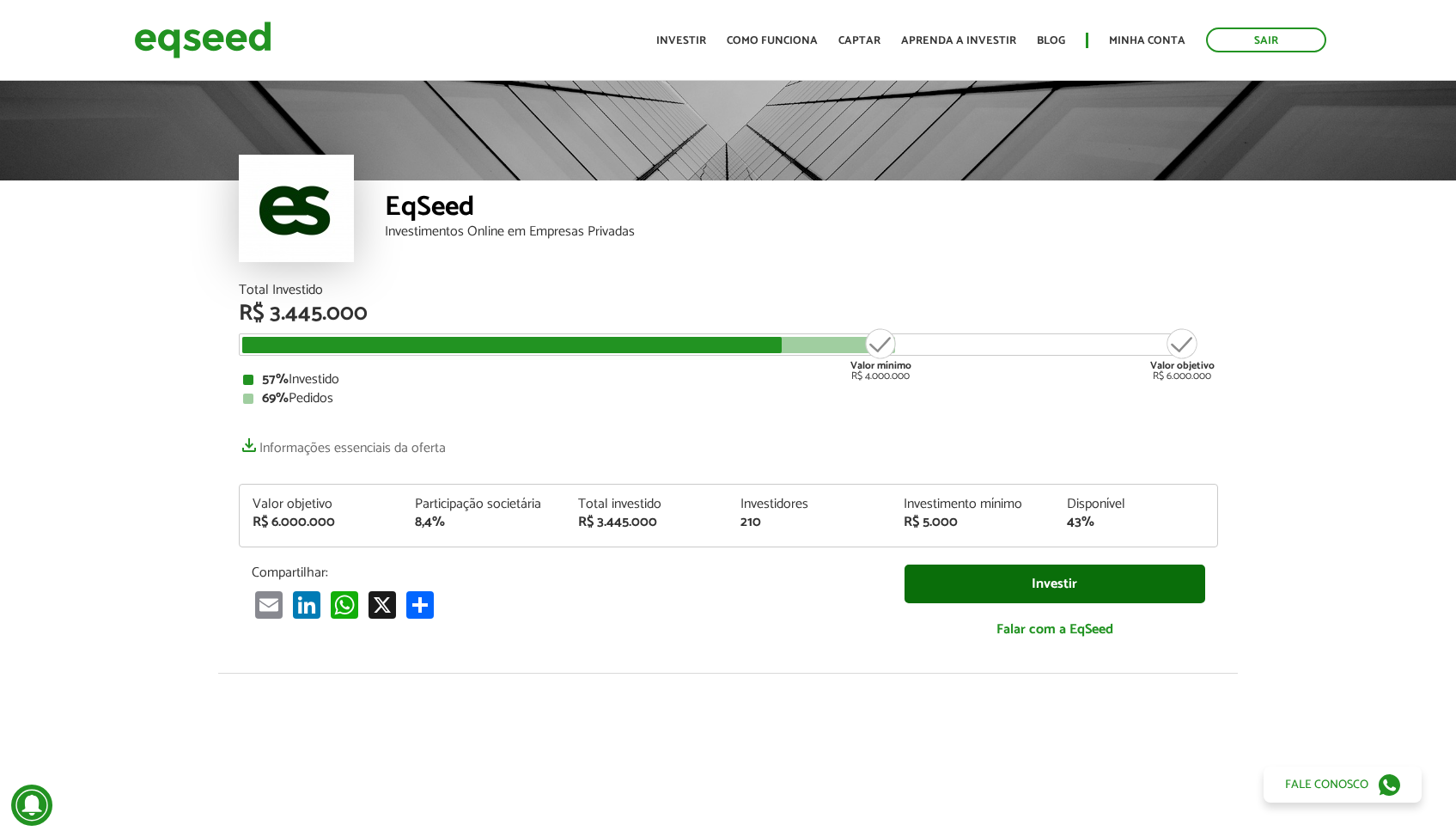 click on "Investir" at bounding box center [1055, 583] 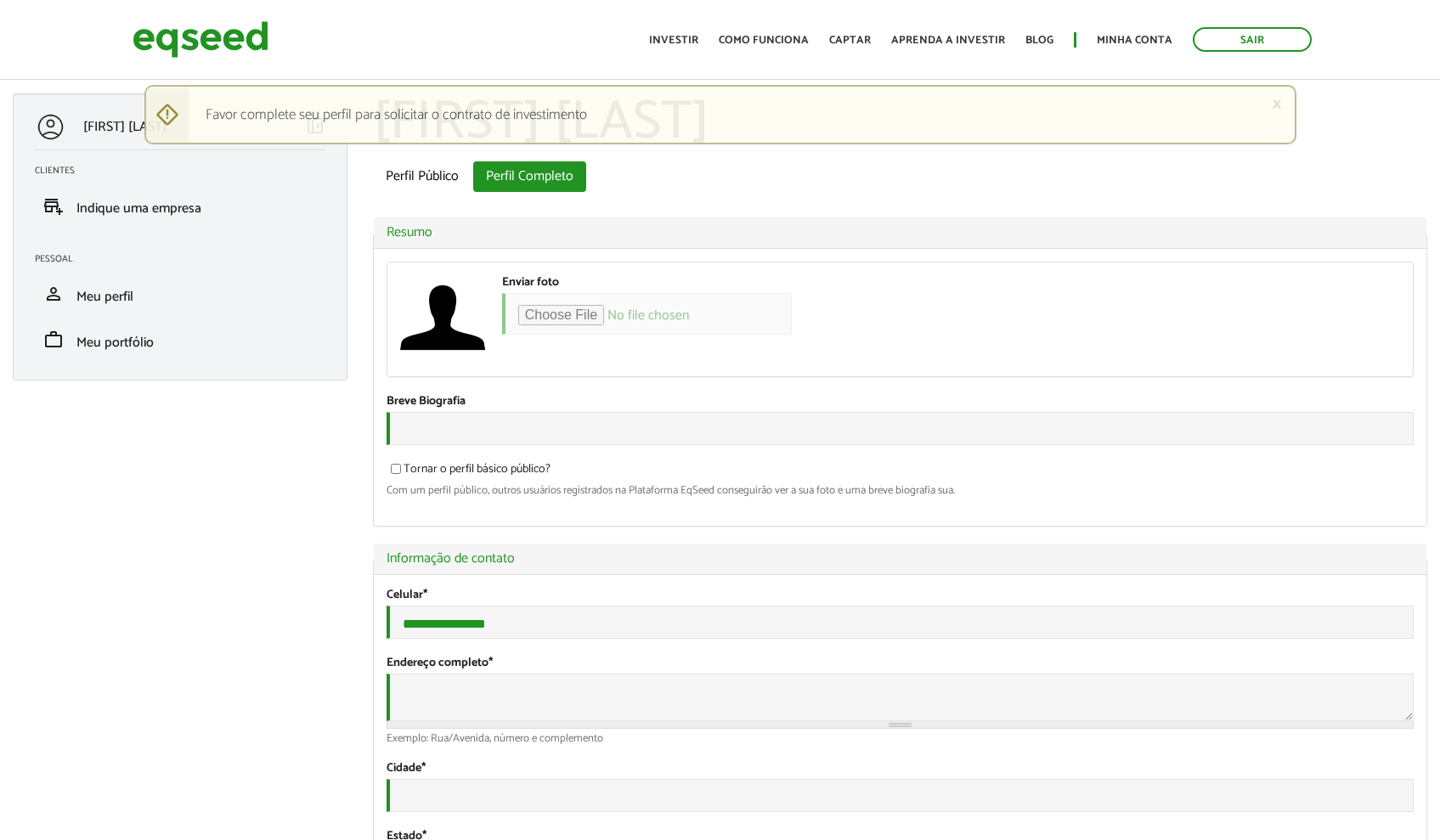 scroll, scrollTop: 0, scrollLeft: 0, axis: both 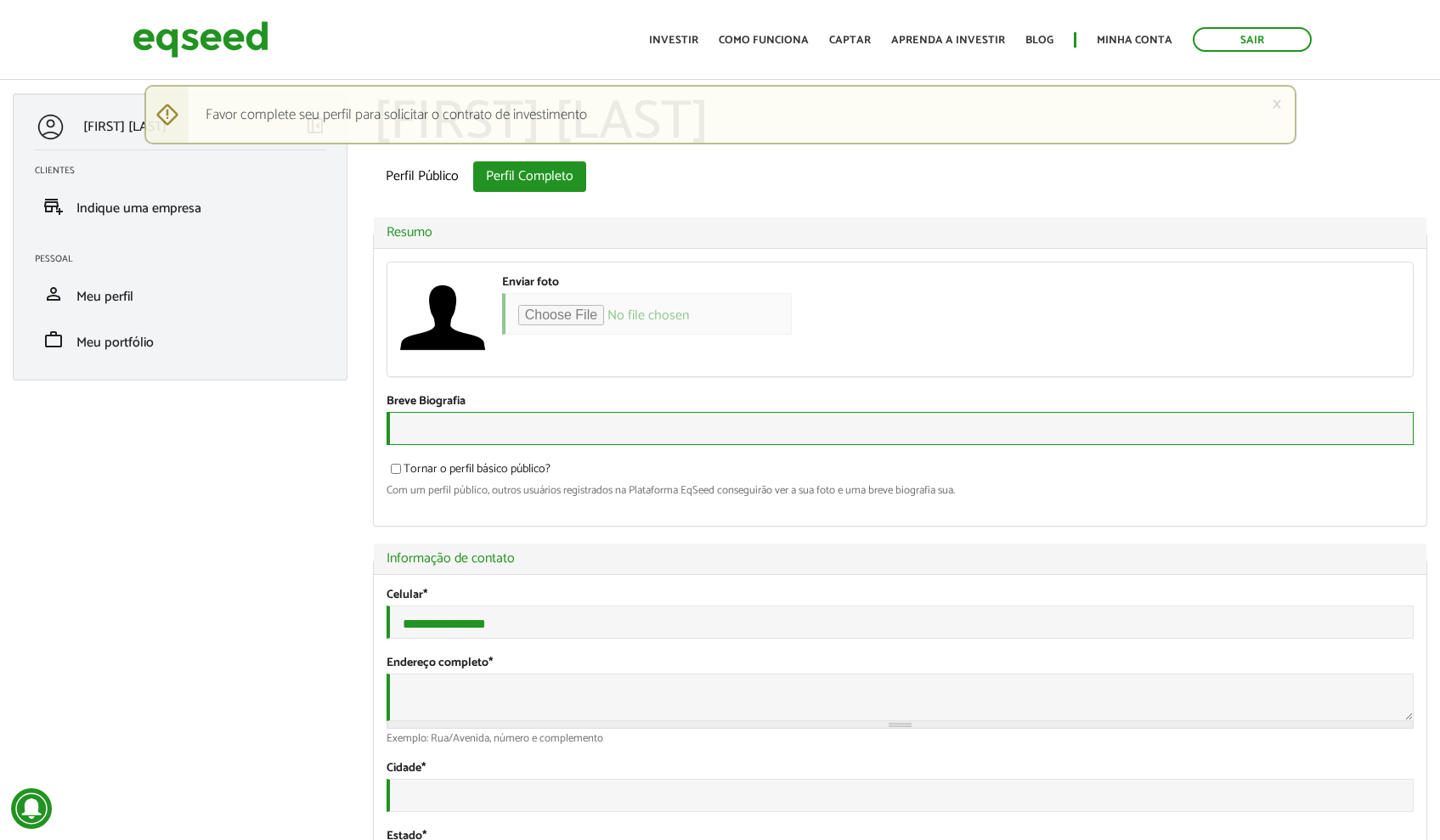 click on "Breve Biografia" at bounding box center [900, 428] 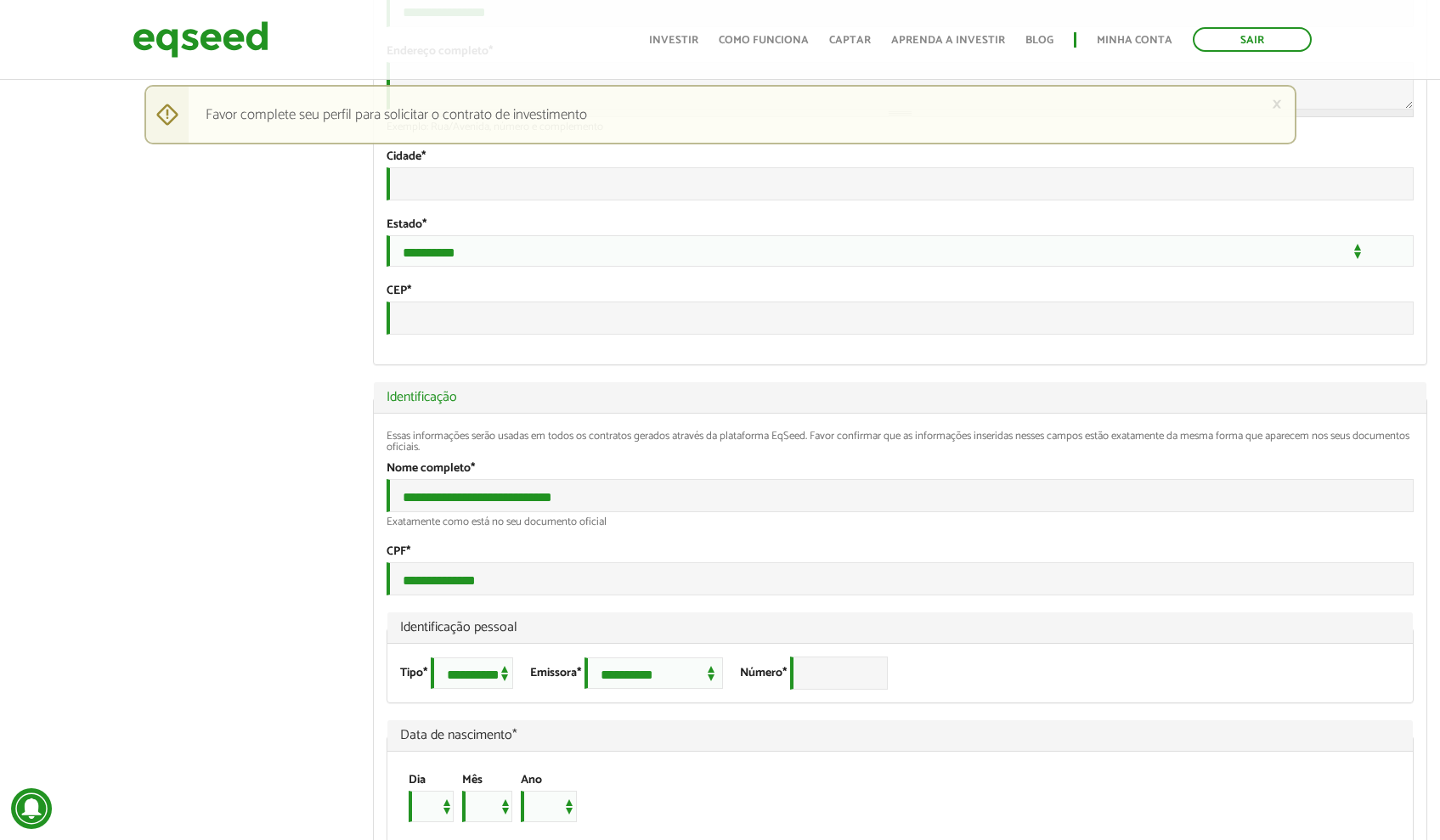 scroll, scrollTop: 862, scrollLeft: 0, axis: vertical 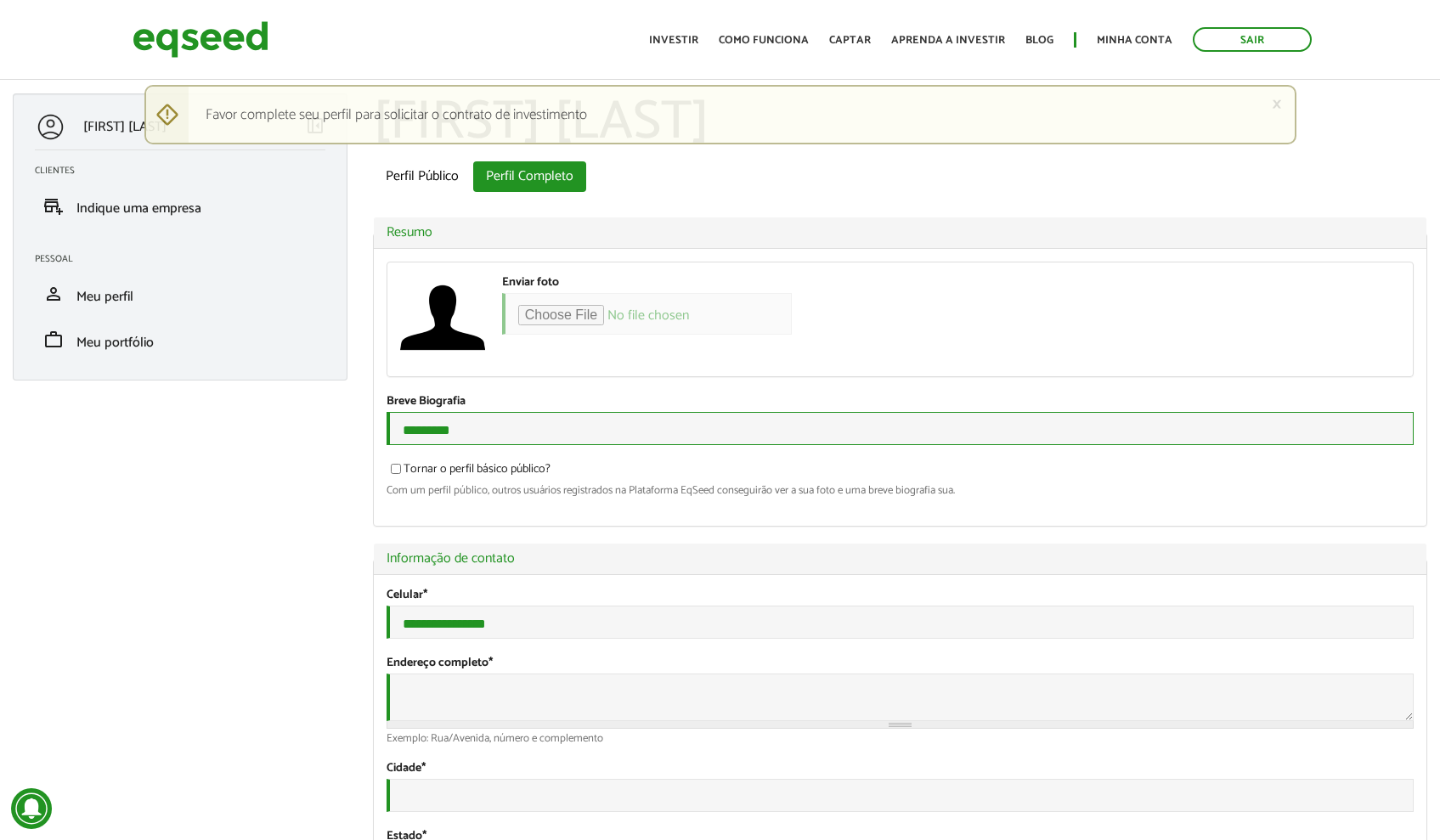 type on "********" 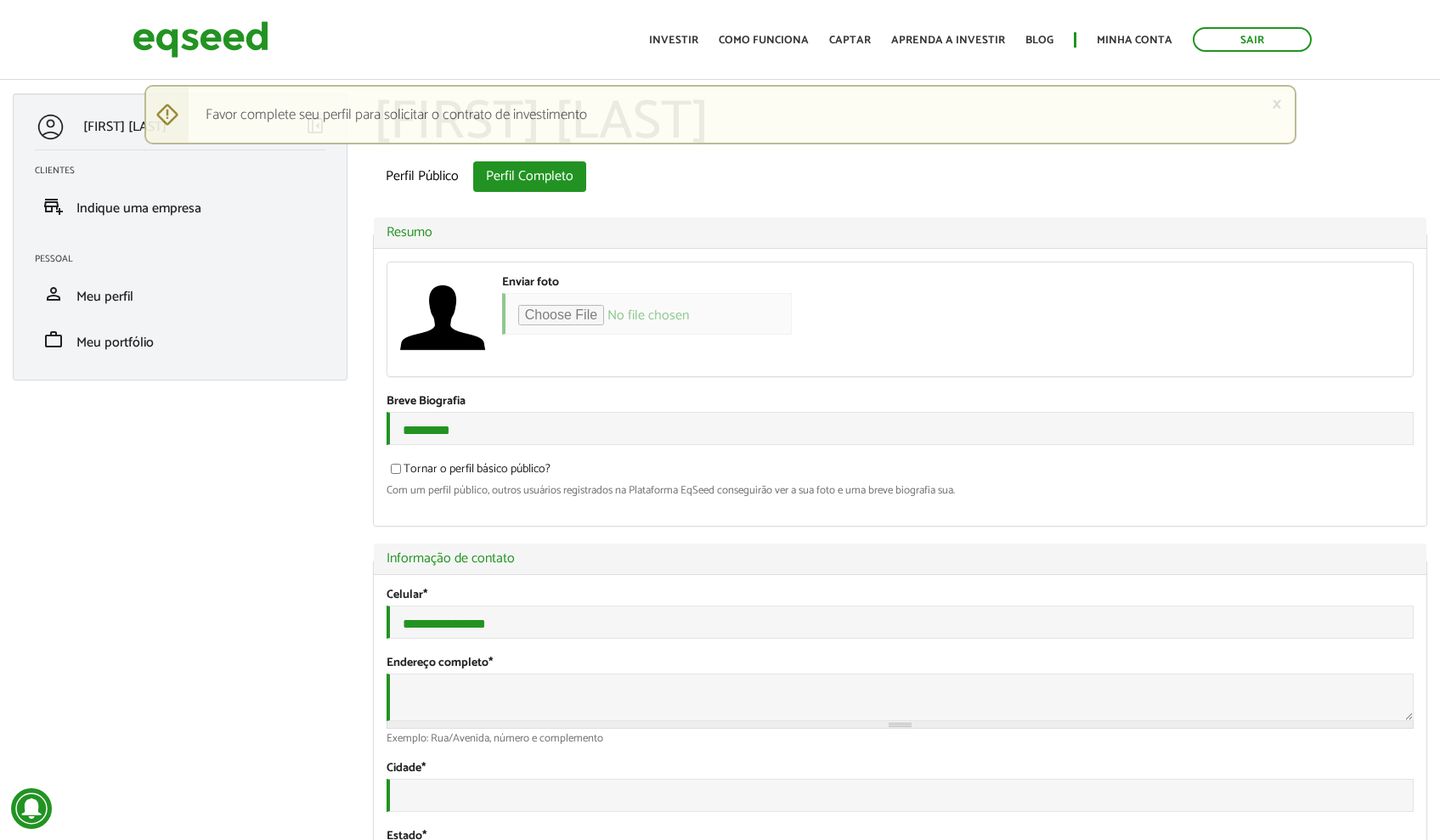 click on "Enviar foto" at bounding box center [647, 313] 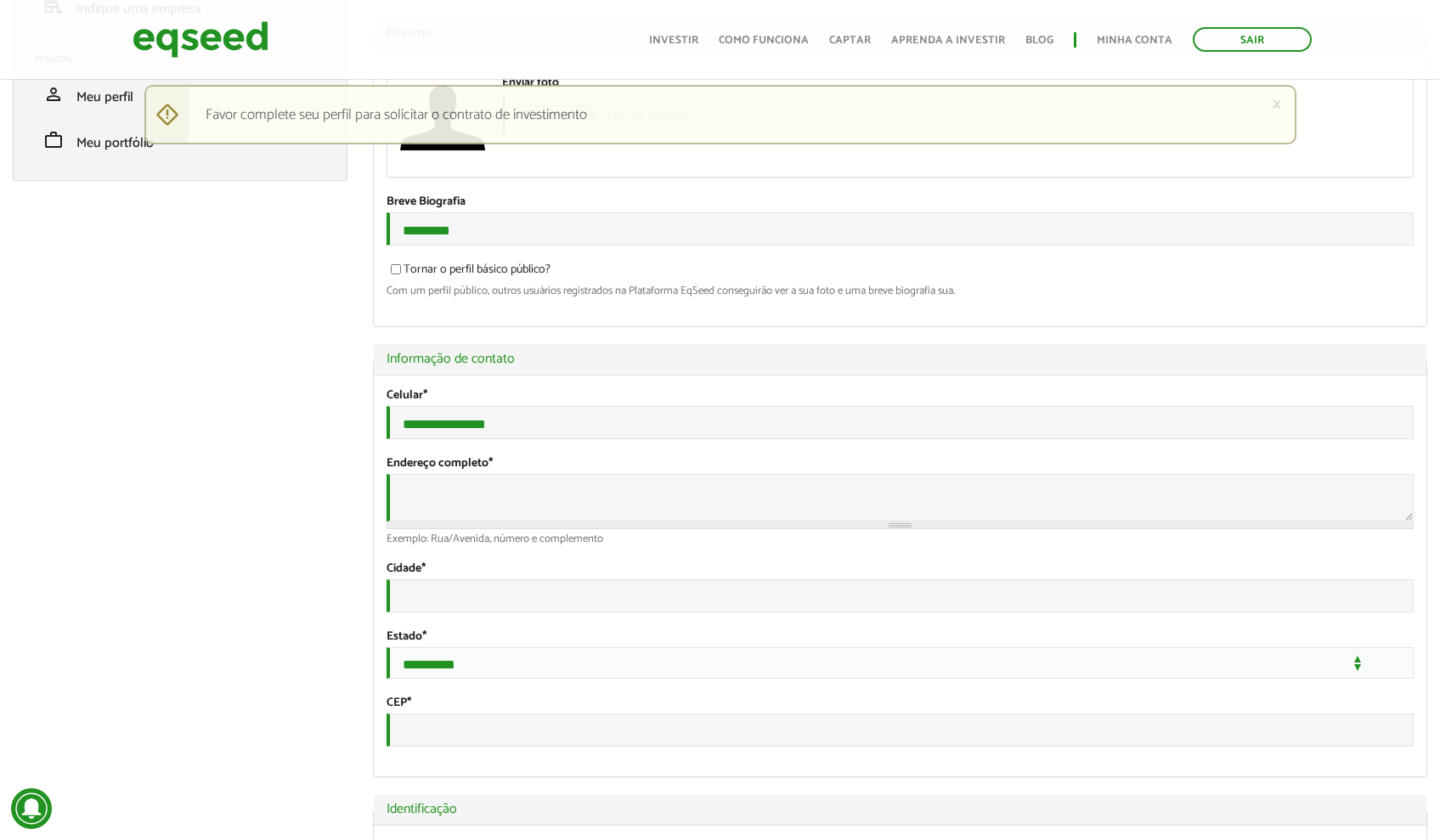 scroll, scrollTop: 200, scrollLeft: 0, axis: vertical 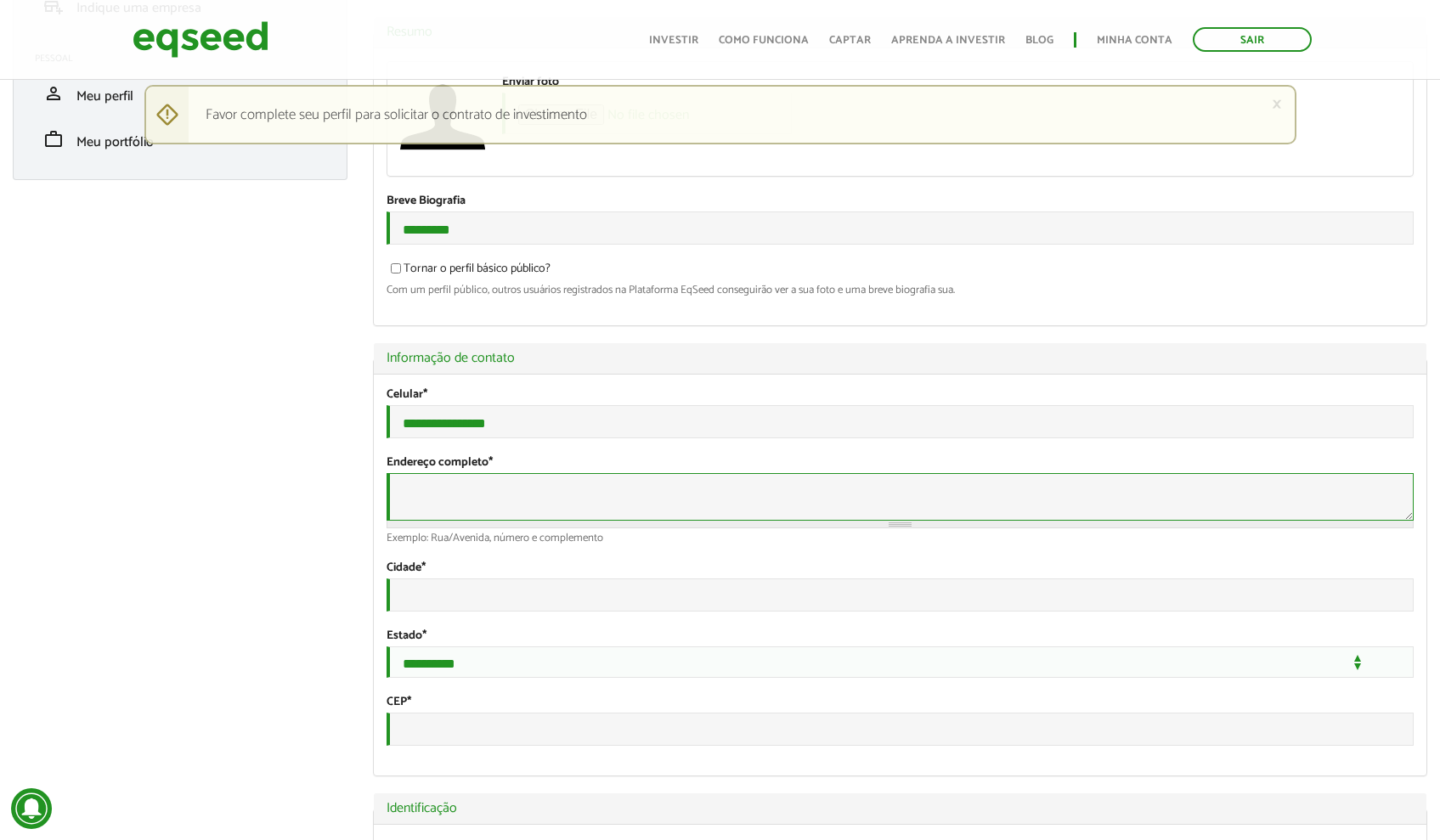 click on "Endereço completo  *" at bounding box center (900, 497) 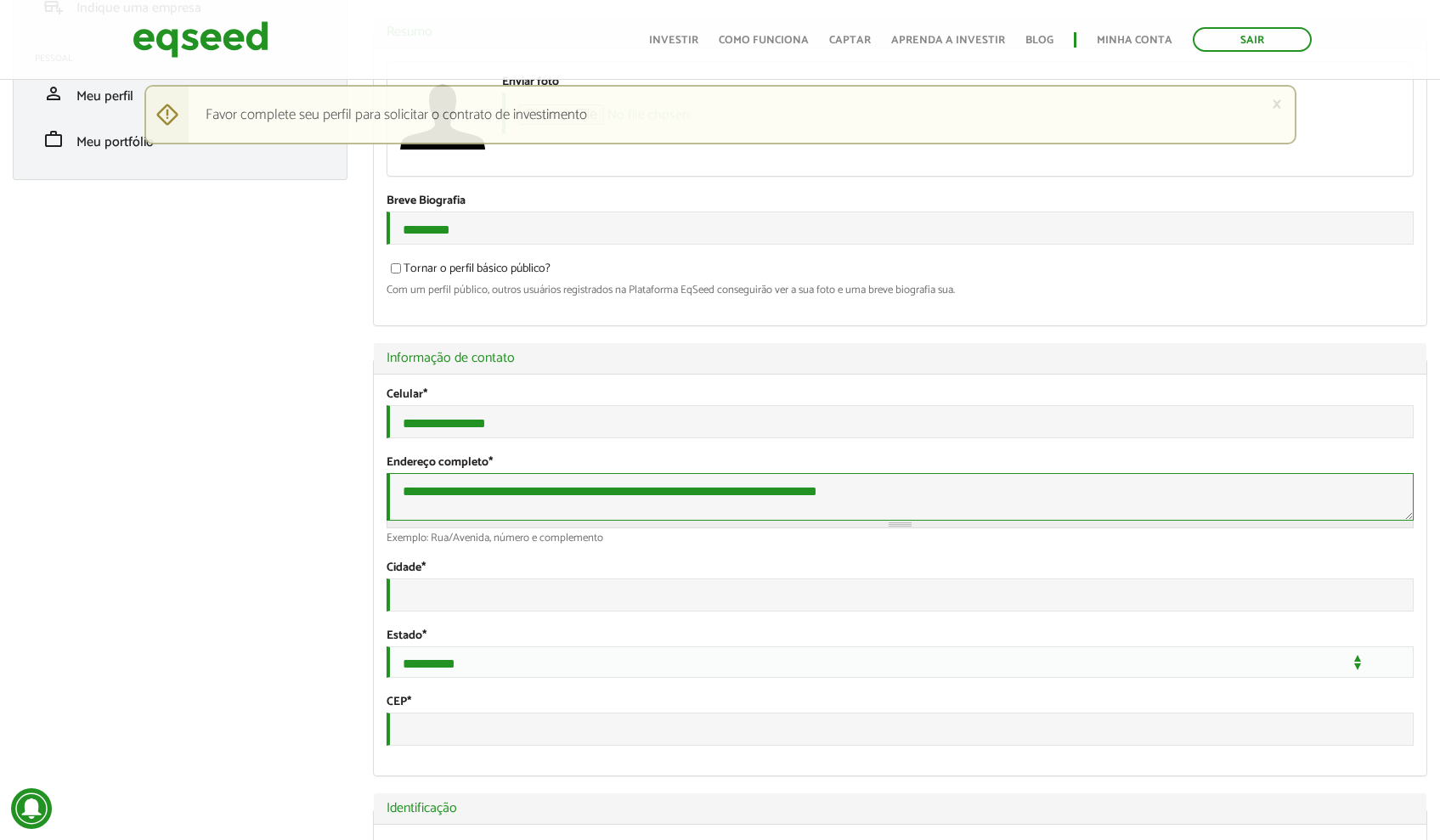 type on "**********" 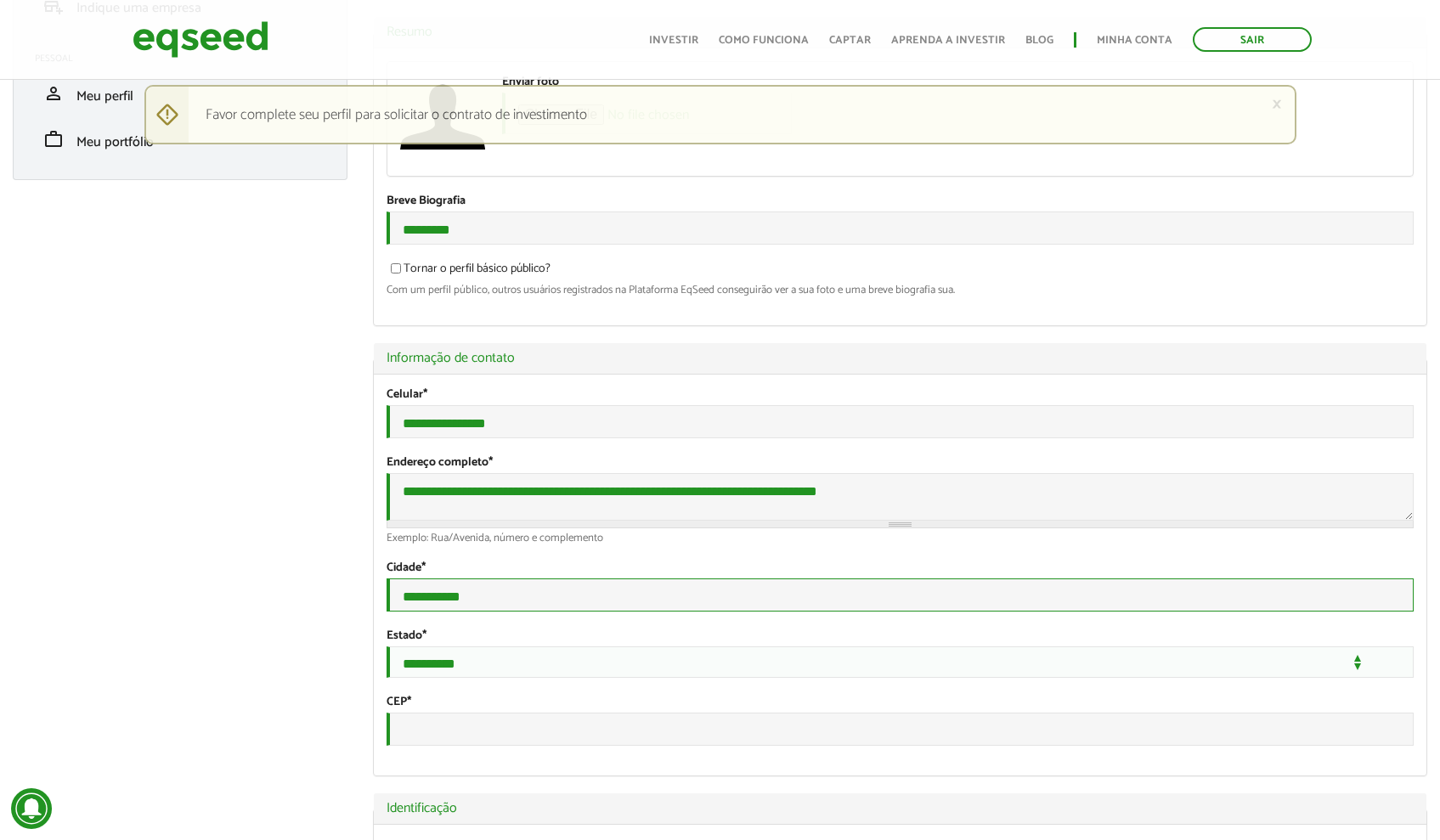 type on "**********" 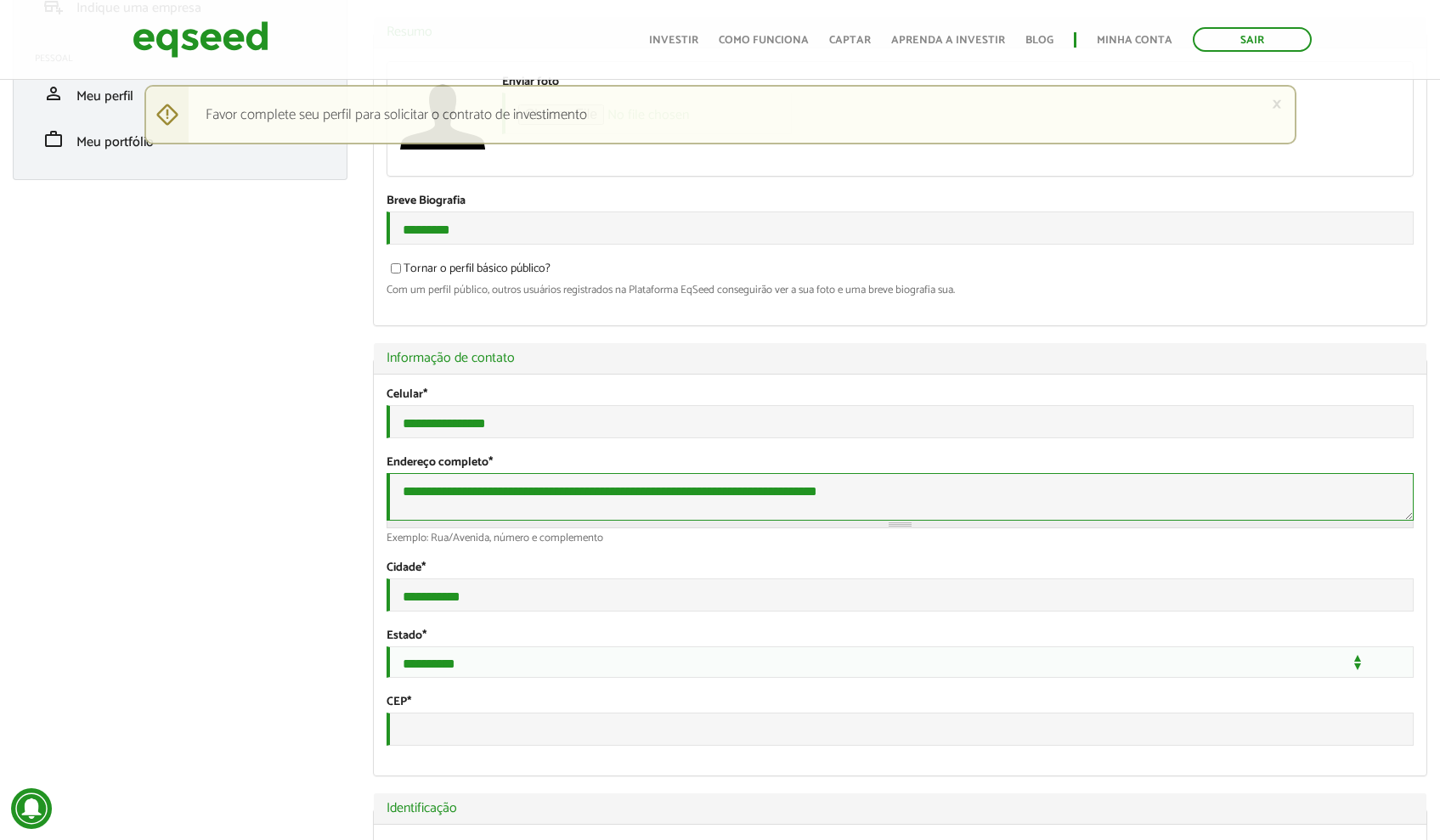 drag, startPoint x: 870, startPoint y: 520, endPoint x: 782, endPoint y: 519, distance: 88.00568 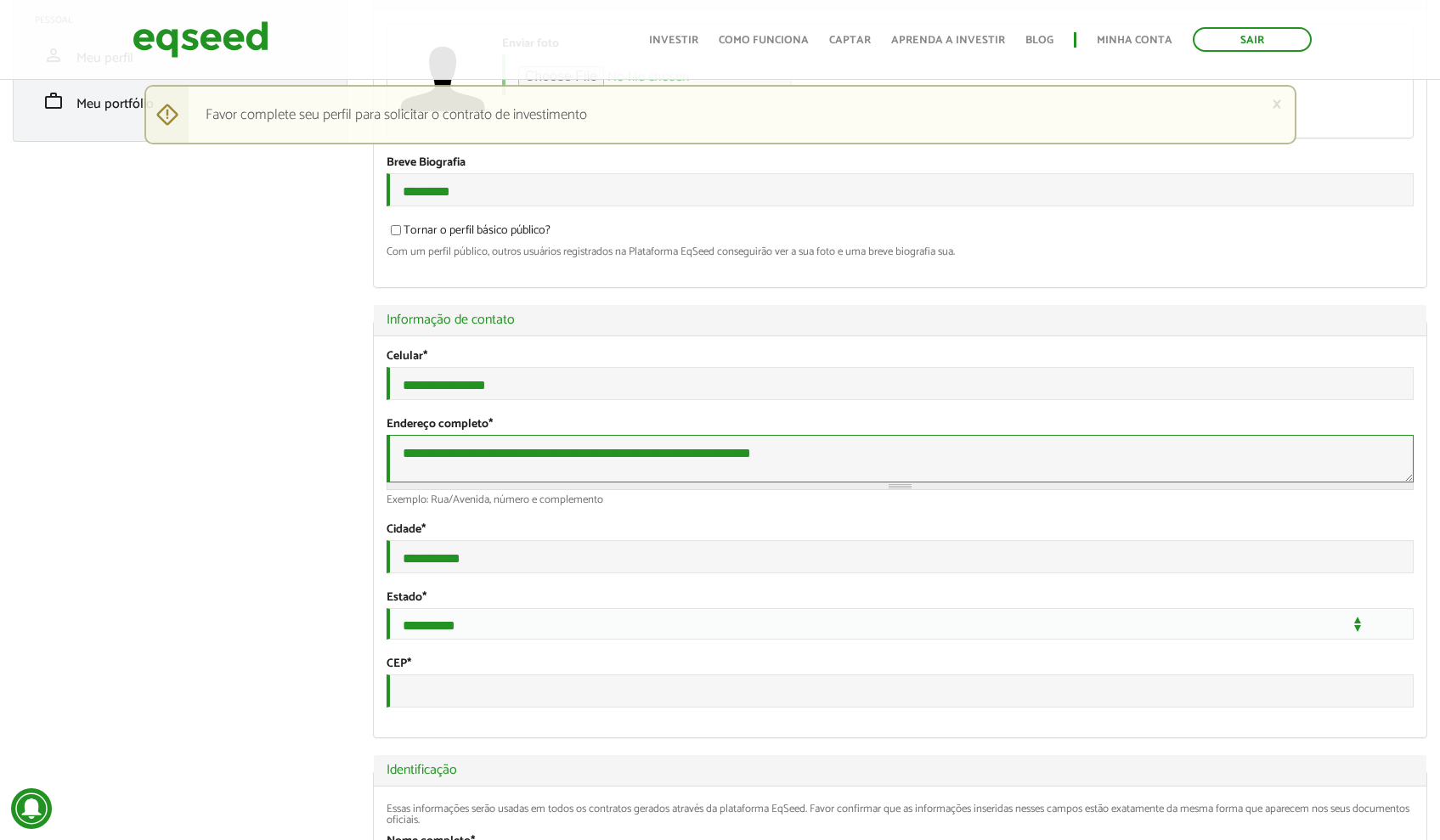 scroll, scrollTop: 342, scrollLeft: 0, axis: vertical 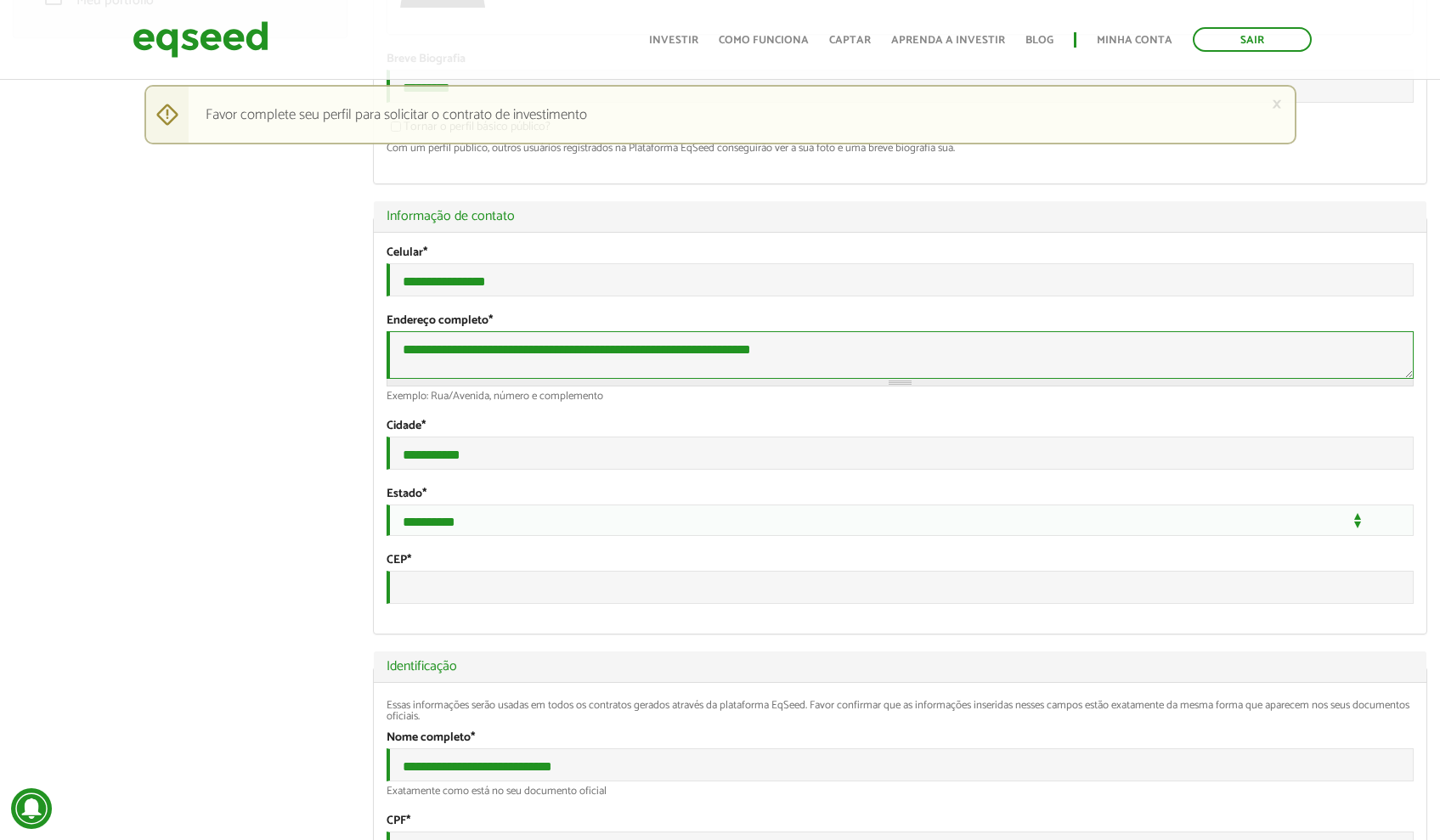 type on "**********" 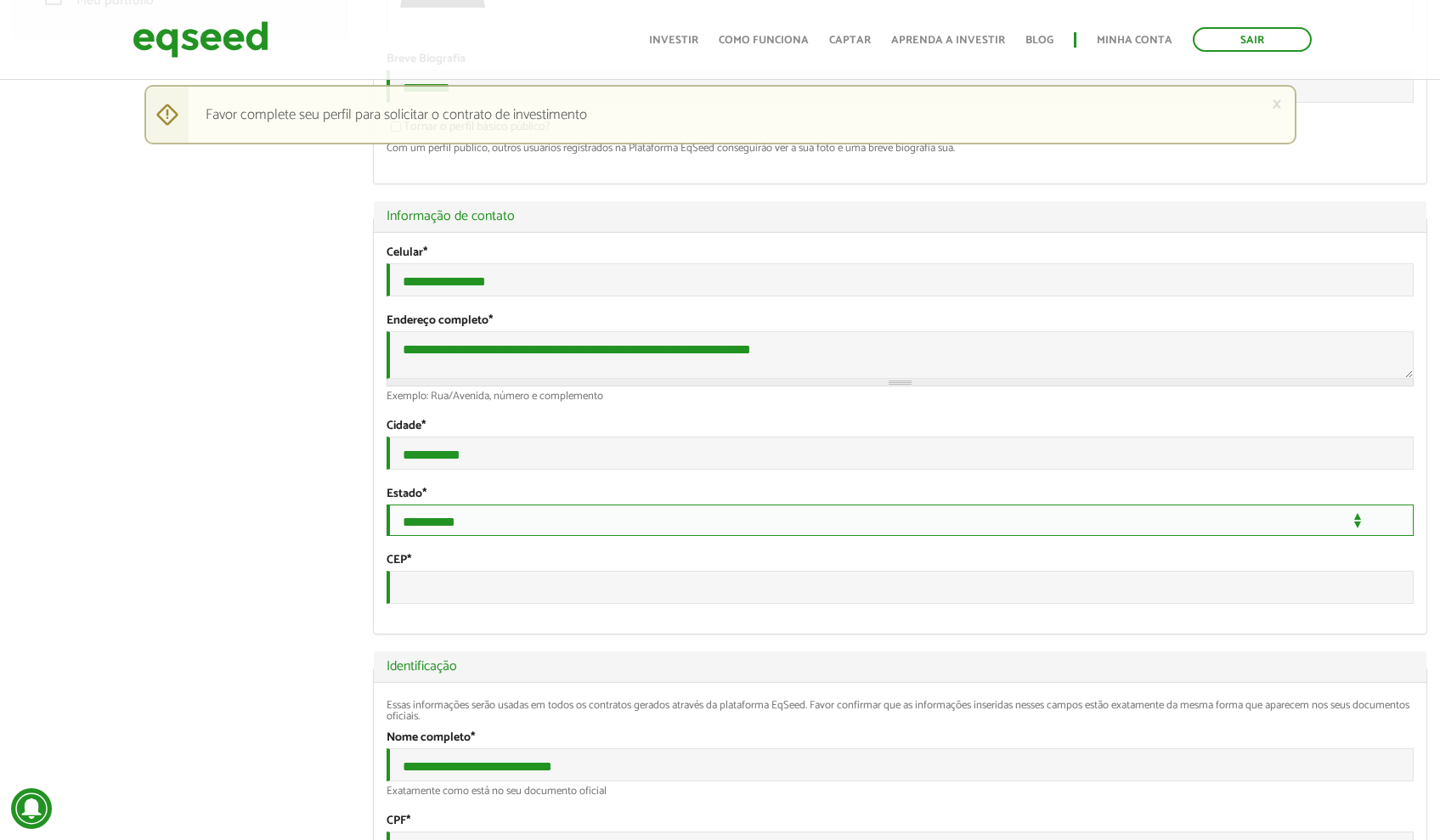 click on "**********" at bounding box center (900, 520) 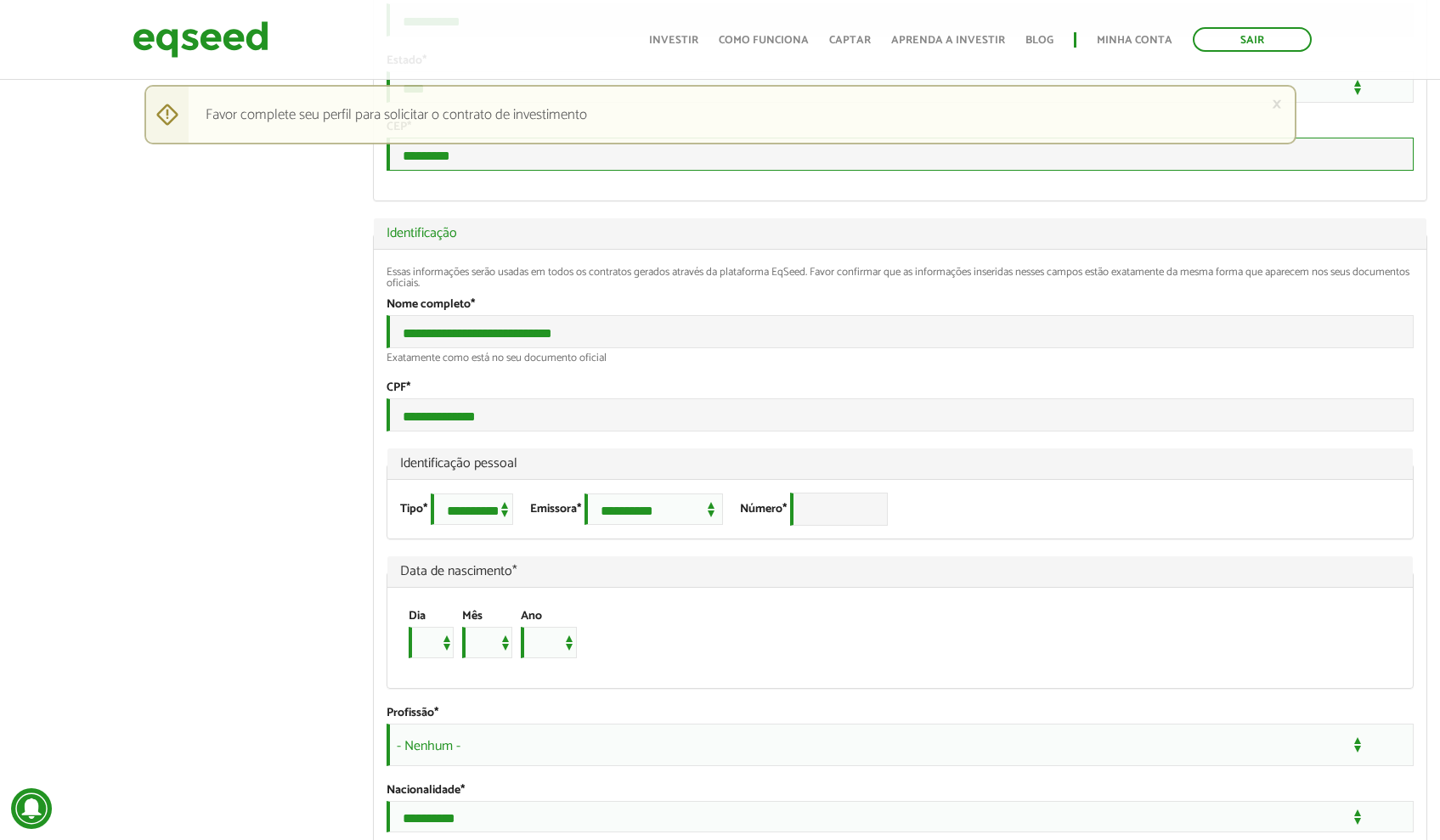 scroll, scrollTop: 783, scrollLeft: 0, axis: vertical 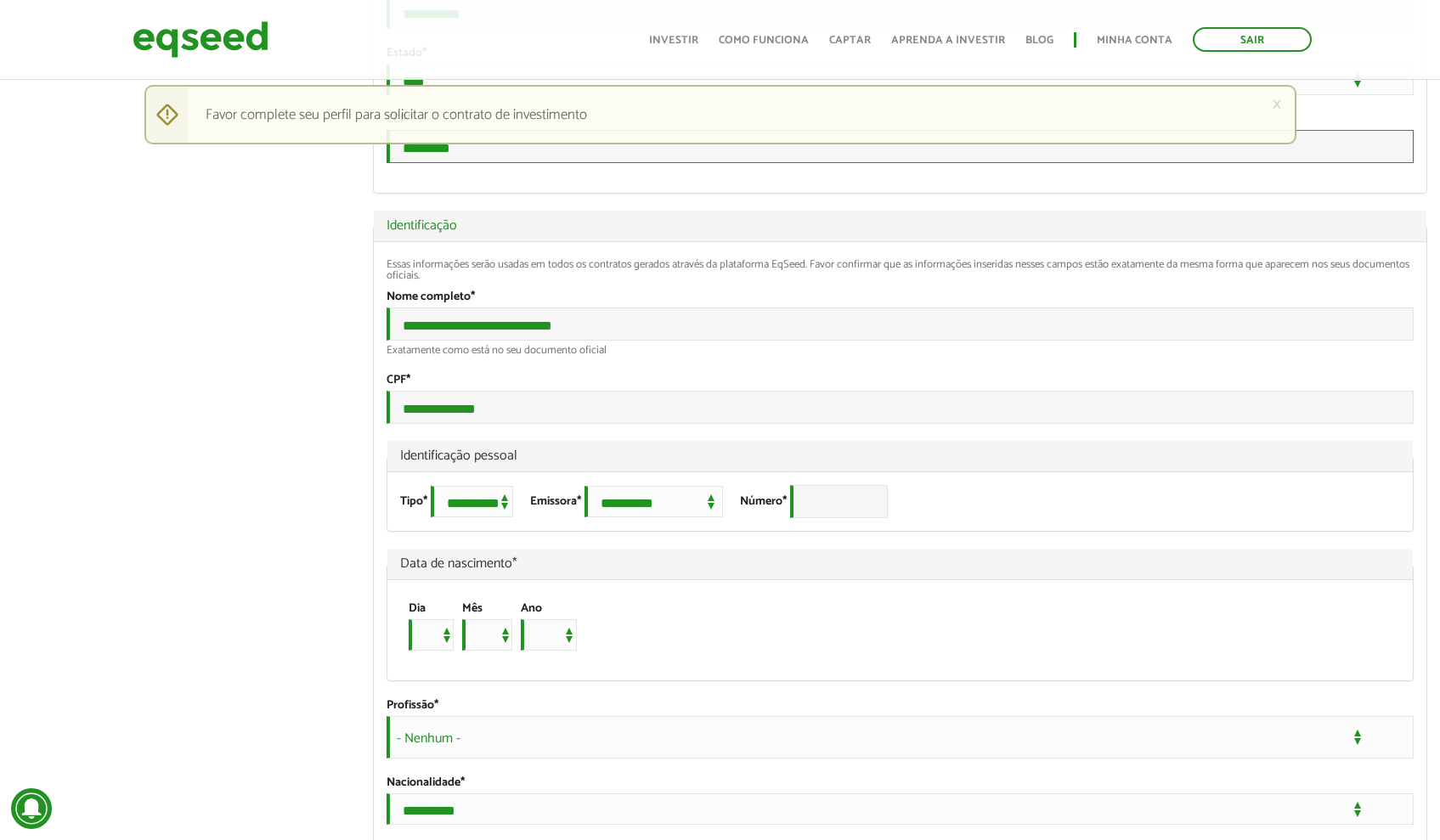 type on "*********" 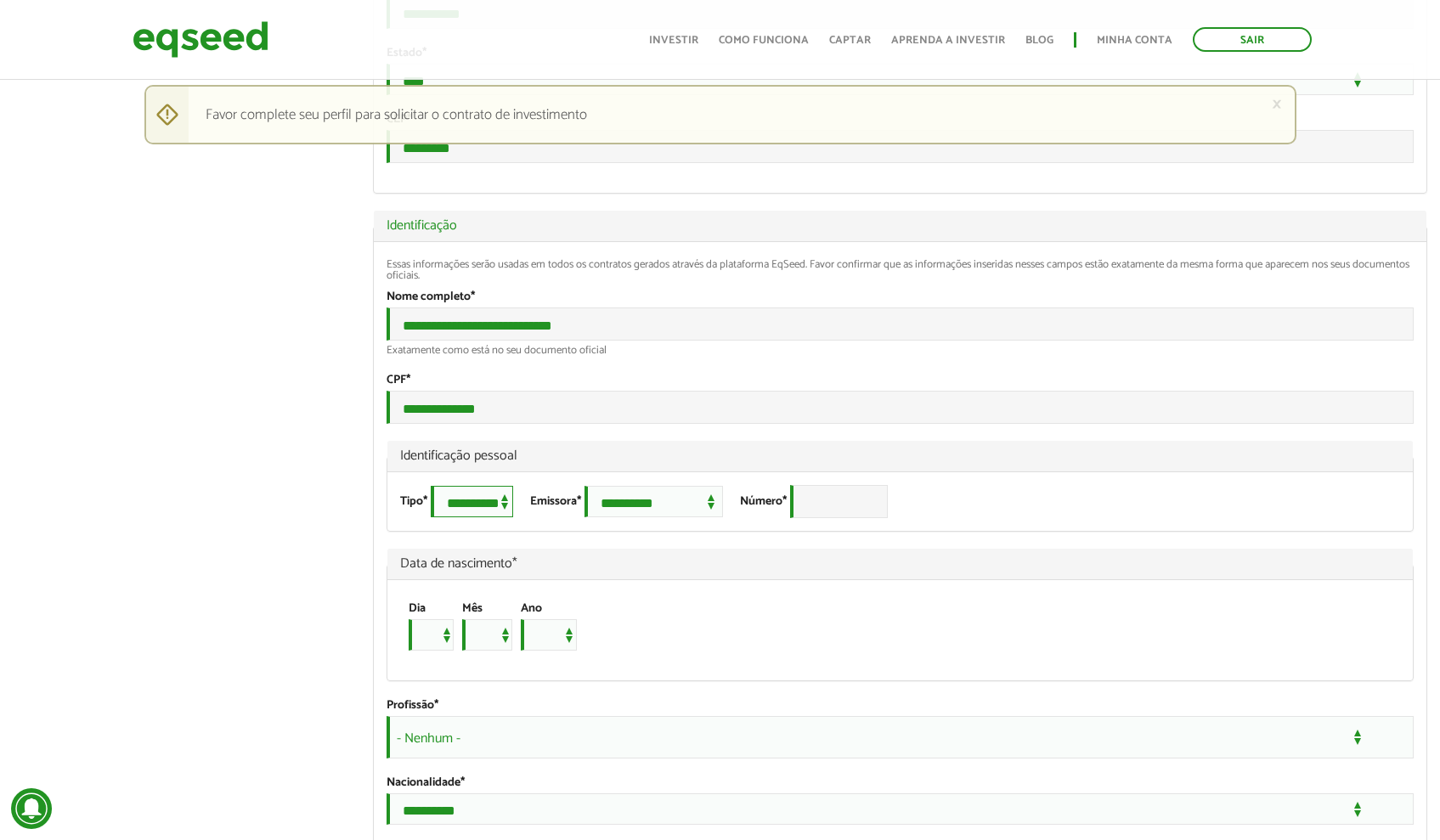 click on "**********" at bounding box center (472, 501) 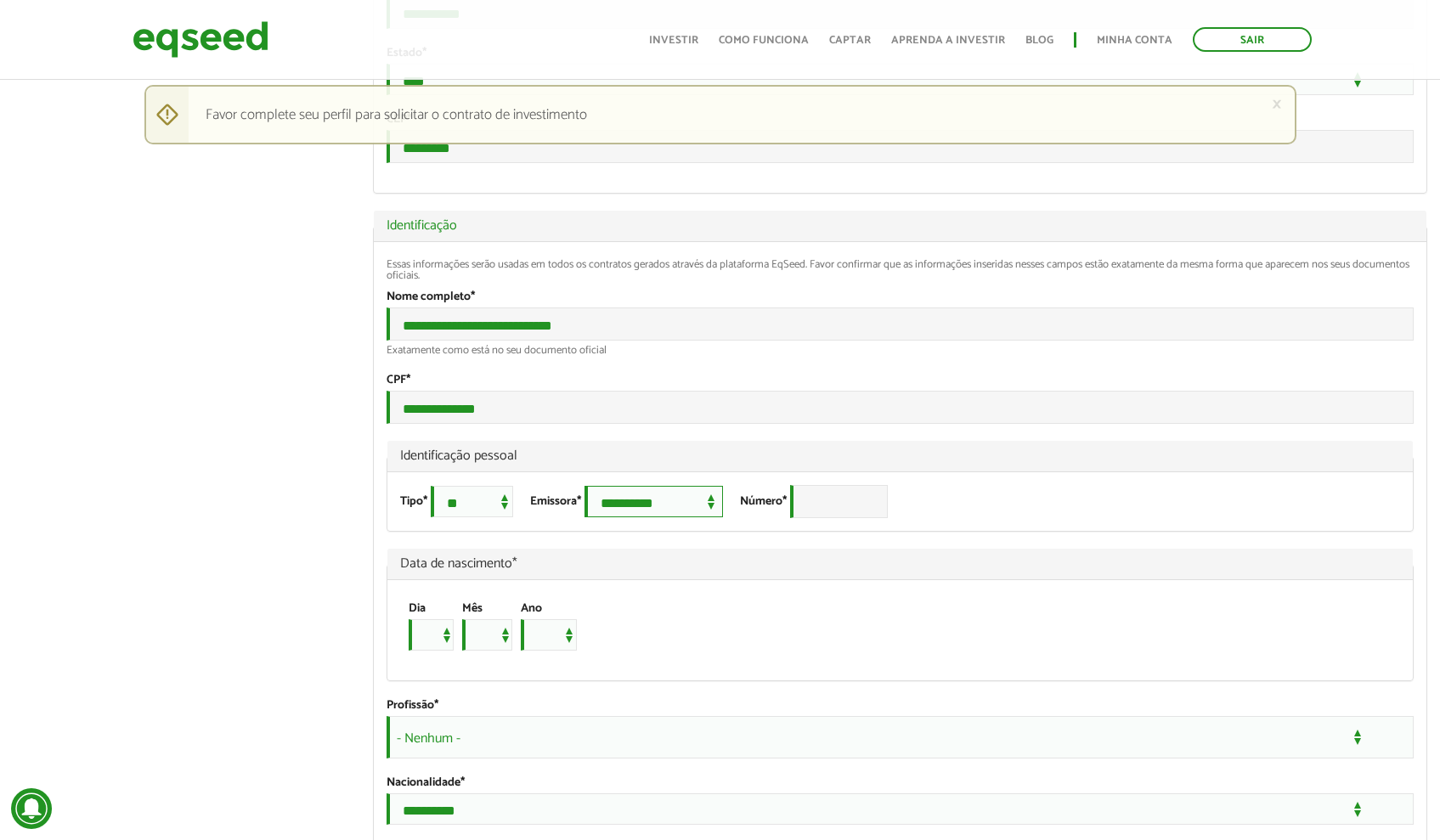 click on "**********" at bounding box center (653, 501) 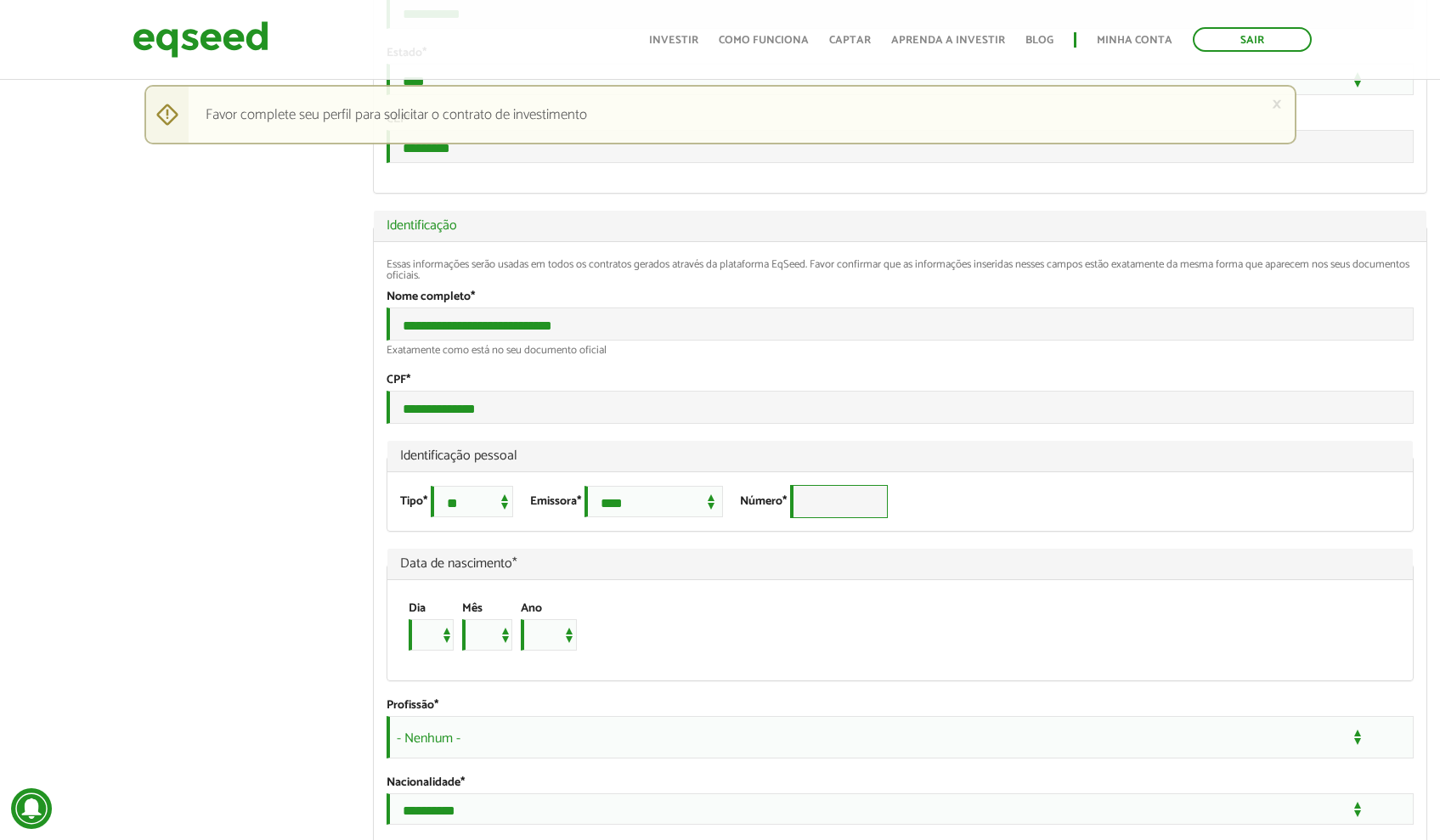 click on "Número  *" at bounding box center [839, 501] 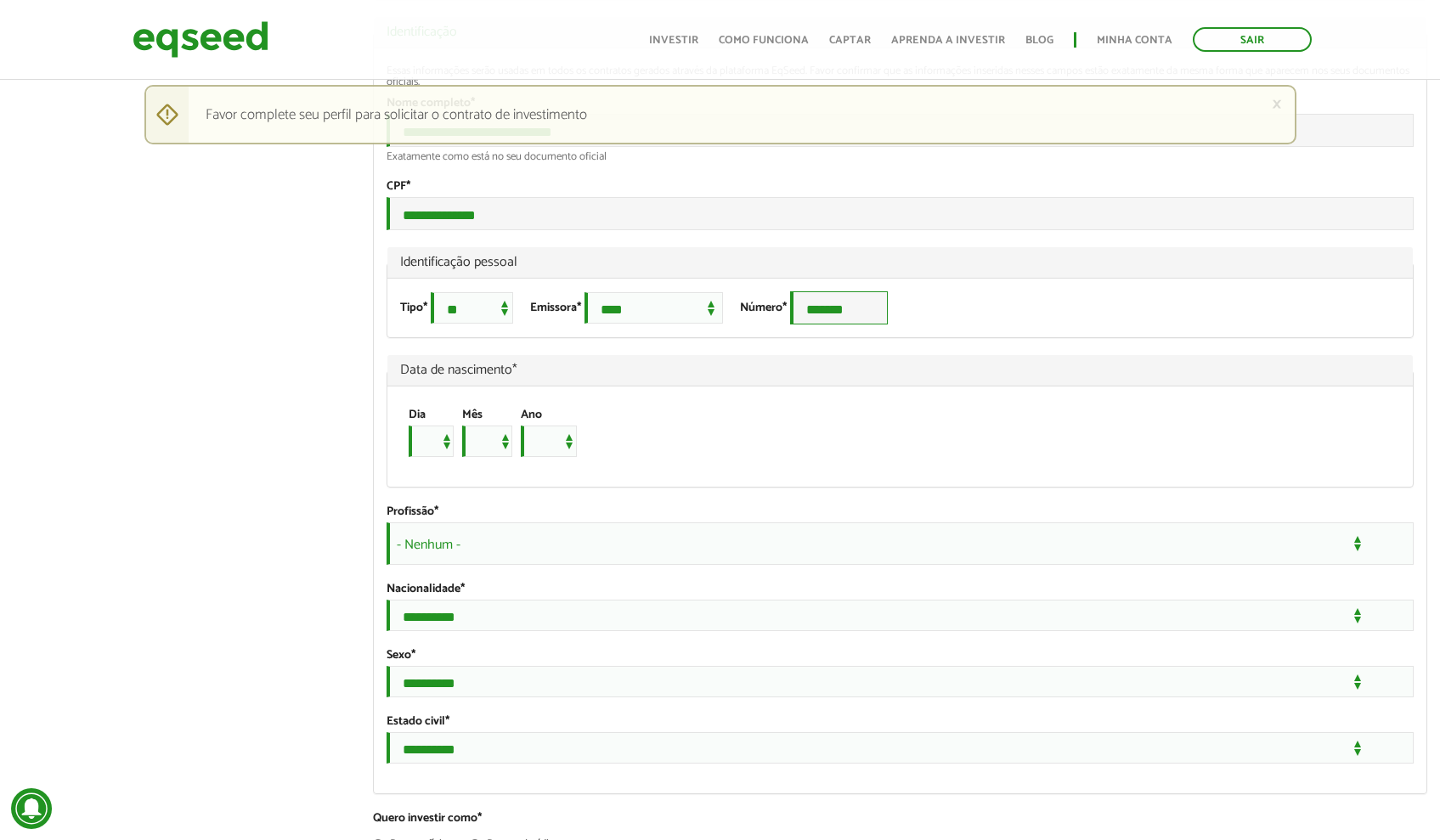 scroll, scrollTop: 980, scrollLeft: 0, axis: vertical 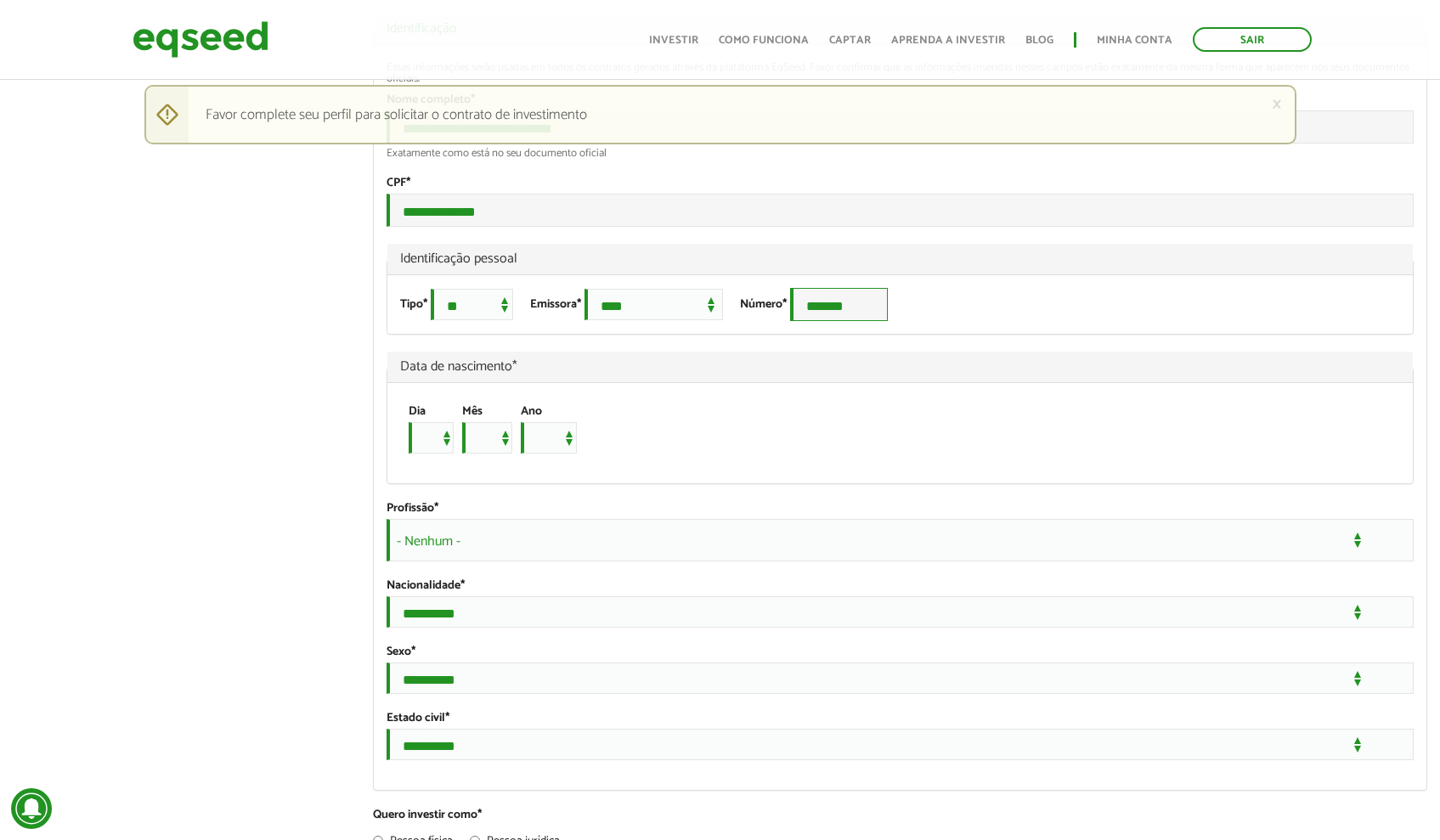 type on "*******" 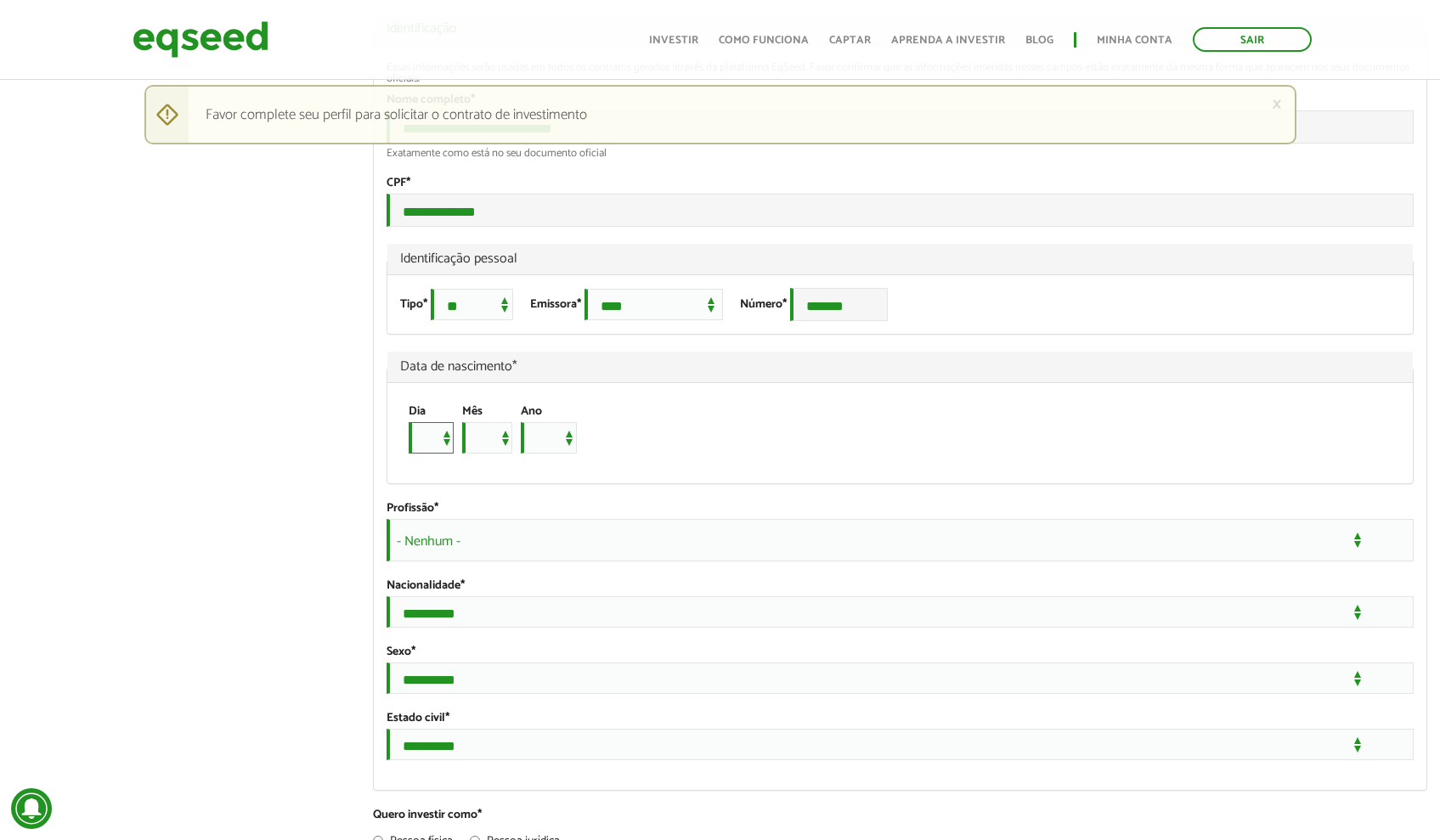 click on "* * * * * * * * * ** ** ** ** ** ** ** ** ** ** ** ** ** ** ** ** ** ** ** ** ** **" at bounding box center (431, 437) 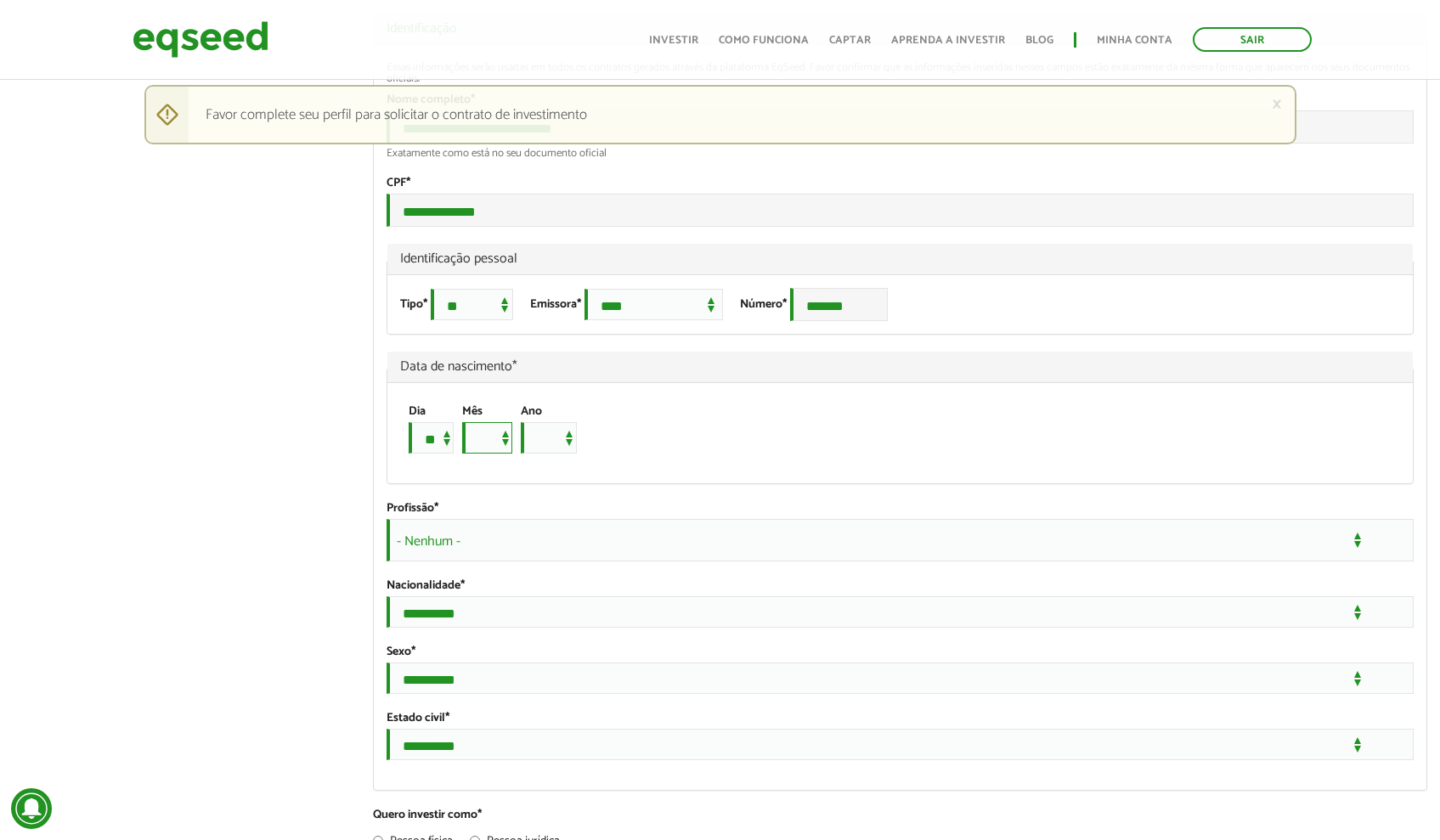 click on "*** *** *** *** *** *** *** *** *** *** *** ***" at bounding box center (487, 437) 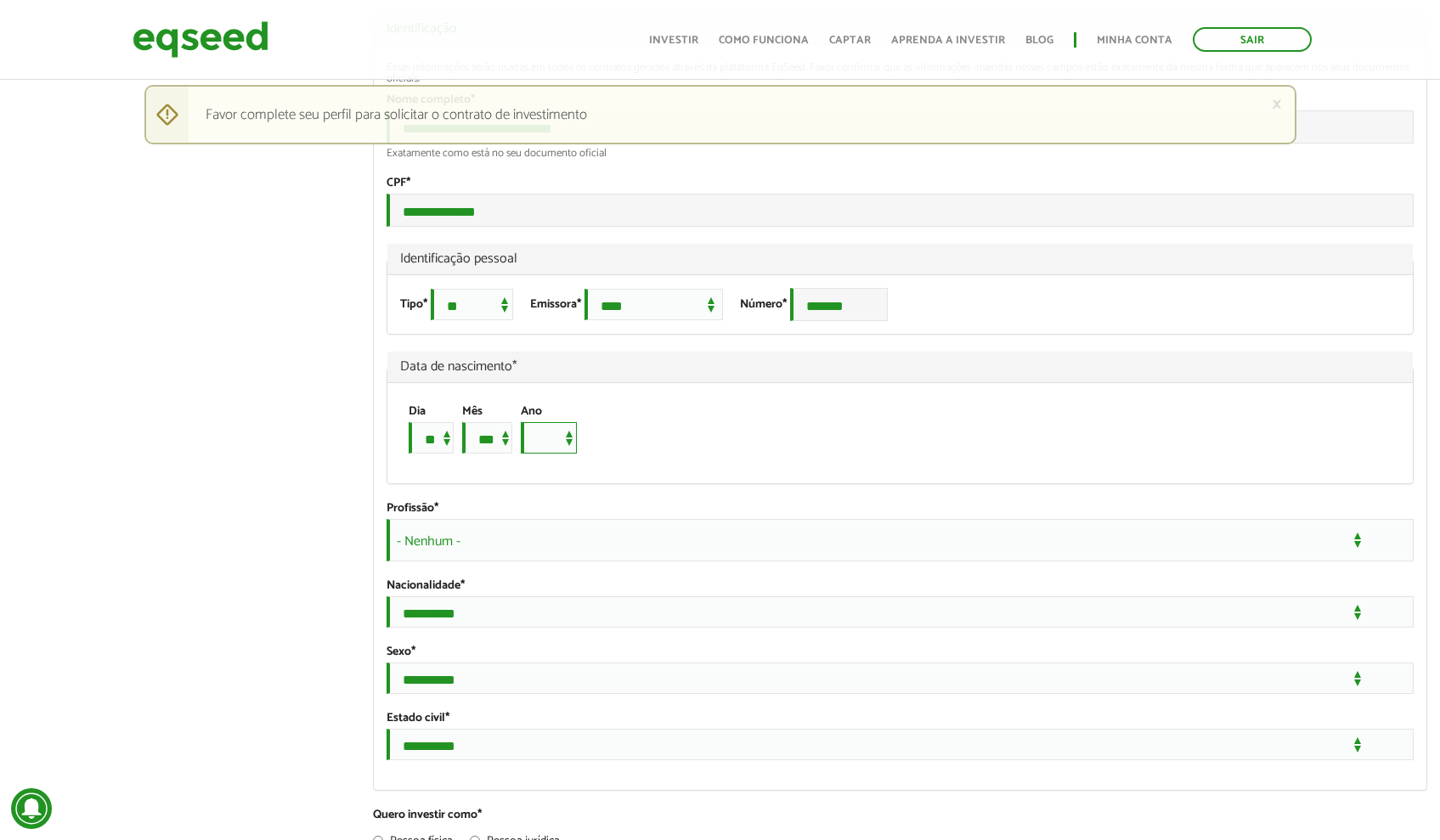 click on "**** **** **** **** **** **** **** **** **** **** **** **** **** **** **** **** **** **** **** **** **** **** **** **** **** **** **** **** **** **** **** **** **** **** **** **** **** **** **** **** **** **** **** **** **** **** **** **** **** **** **** **** **** **** **** **** **** **** **** **** **** **** **** **** **** **** **** **** **** **** **** **** **** **** **** **** **** **** **** **** **** **** **** **** **** **** **** **** **** **** **** **** **** **** **** **** **** **** **** **** **** **** **** **** **** **** **** **** **** **** **** **** **** **** **** **** **** **** **** **** **** **** **** **** **** ****" at bounding box center (549, 437) 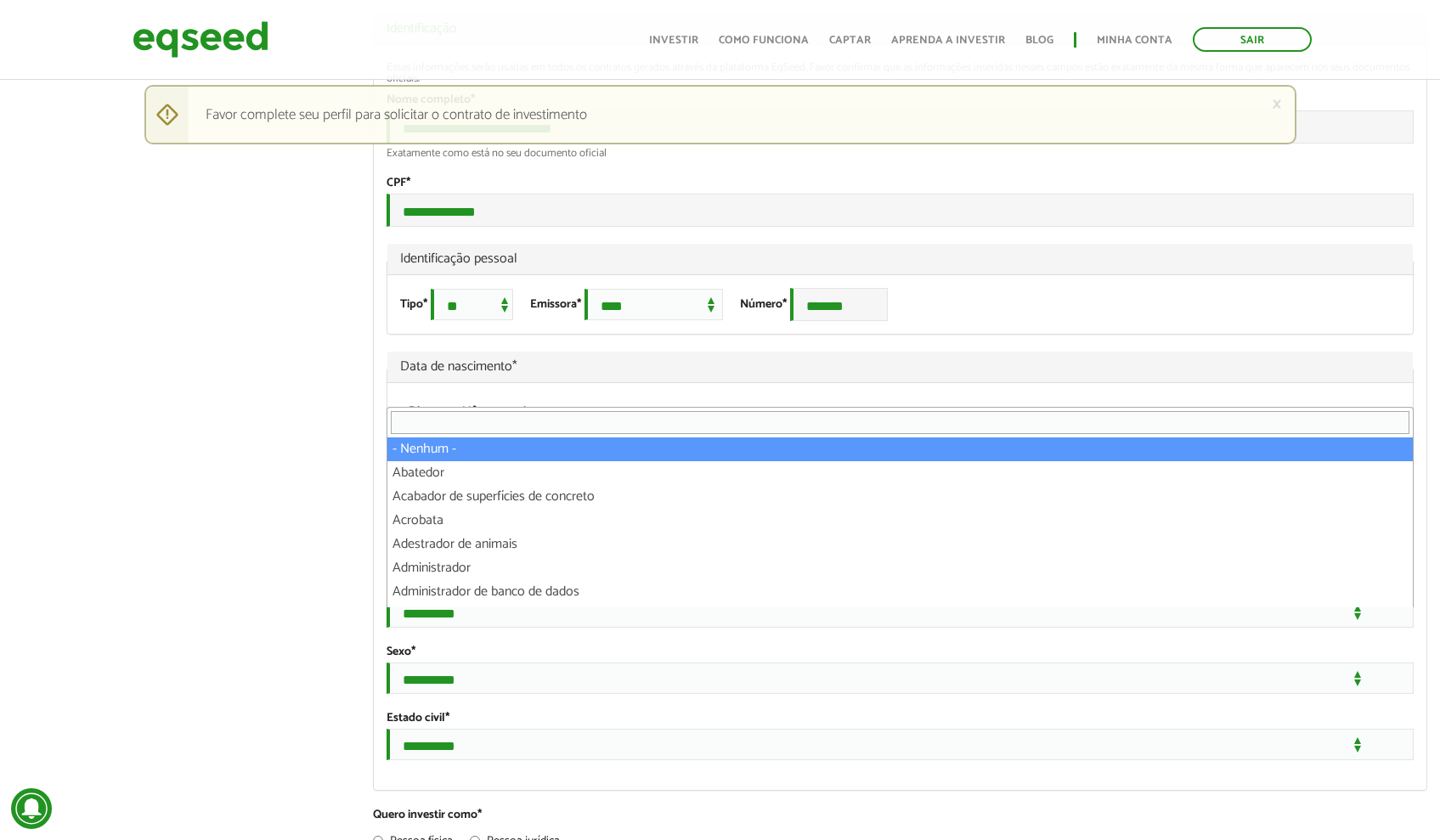 click on "- Nenhum -" at bounding box center [900, 540] 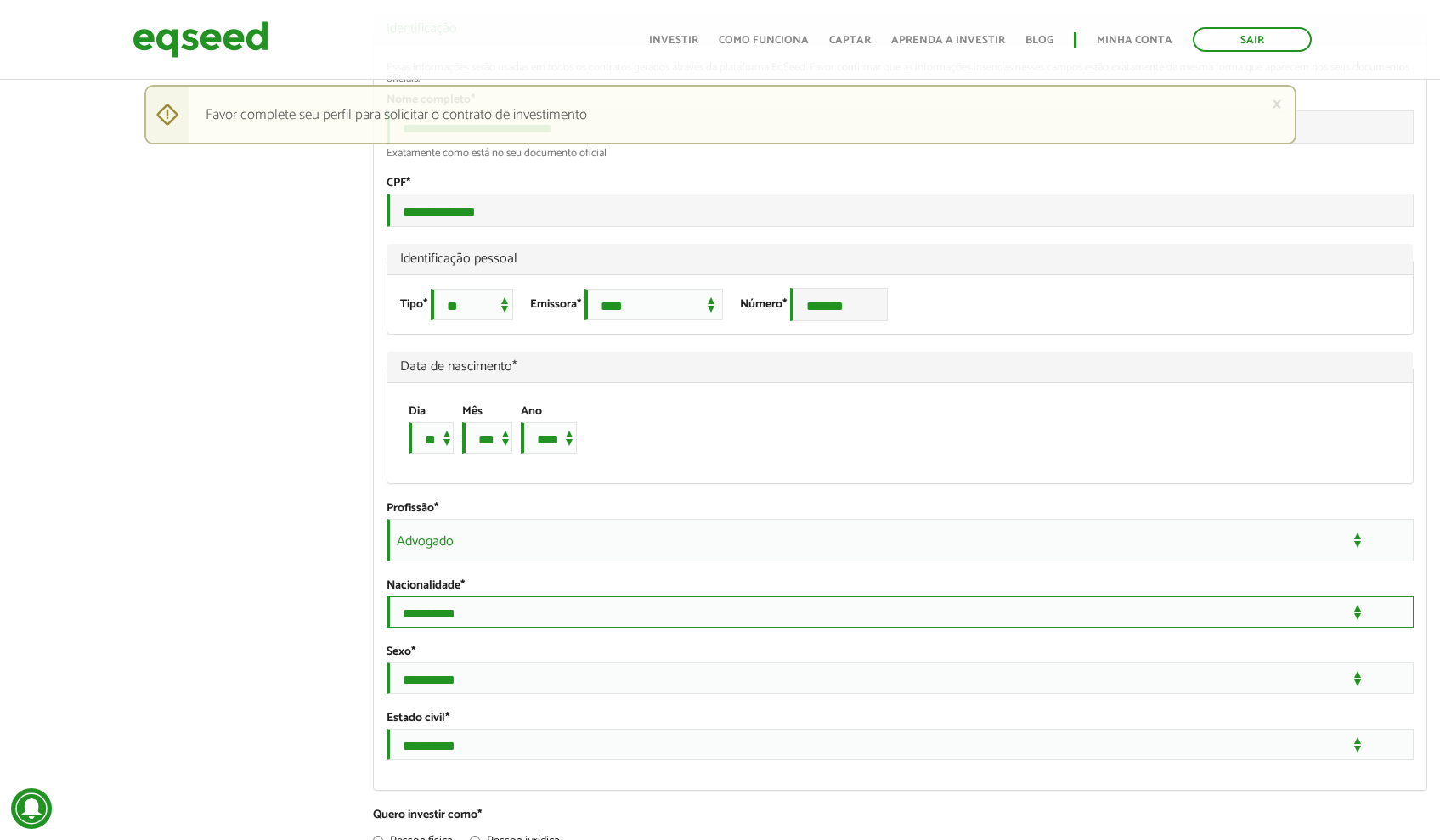 click on "**********" at bounding box center [900, 612] 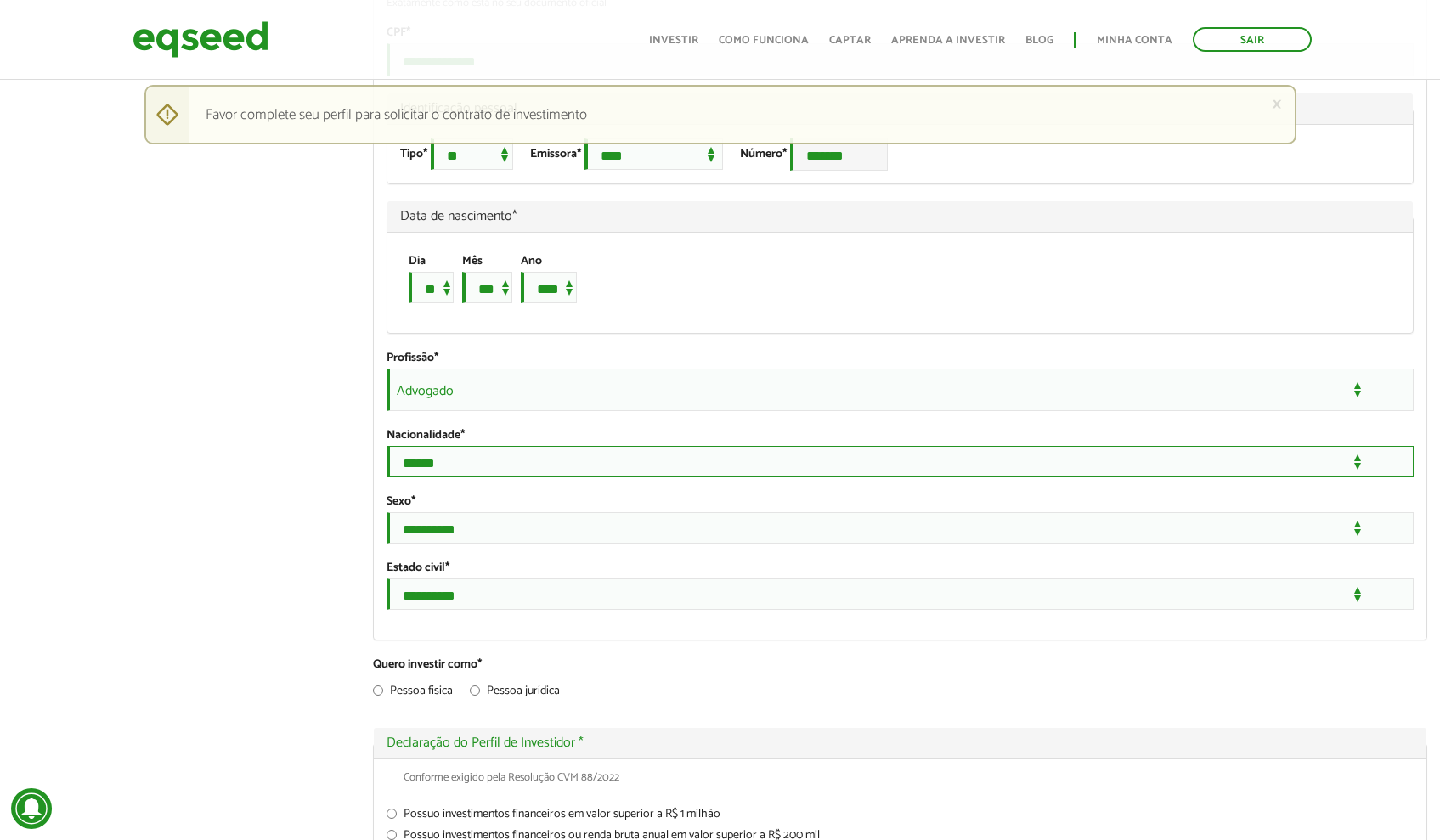 scroll, scrollTop: 1131, scrollLeft: 0, axis: vertical 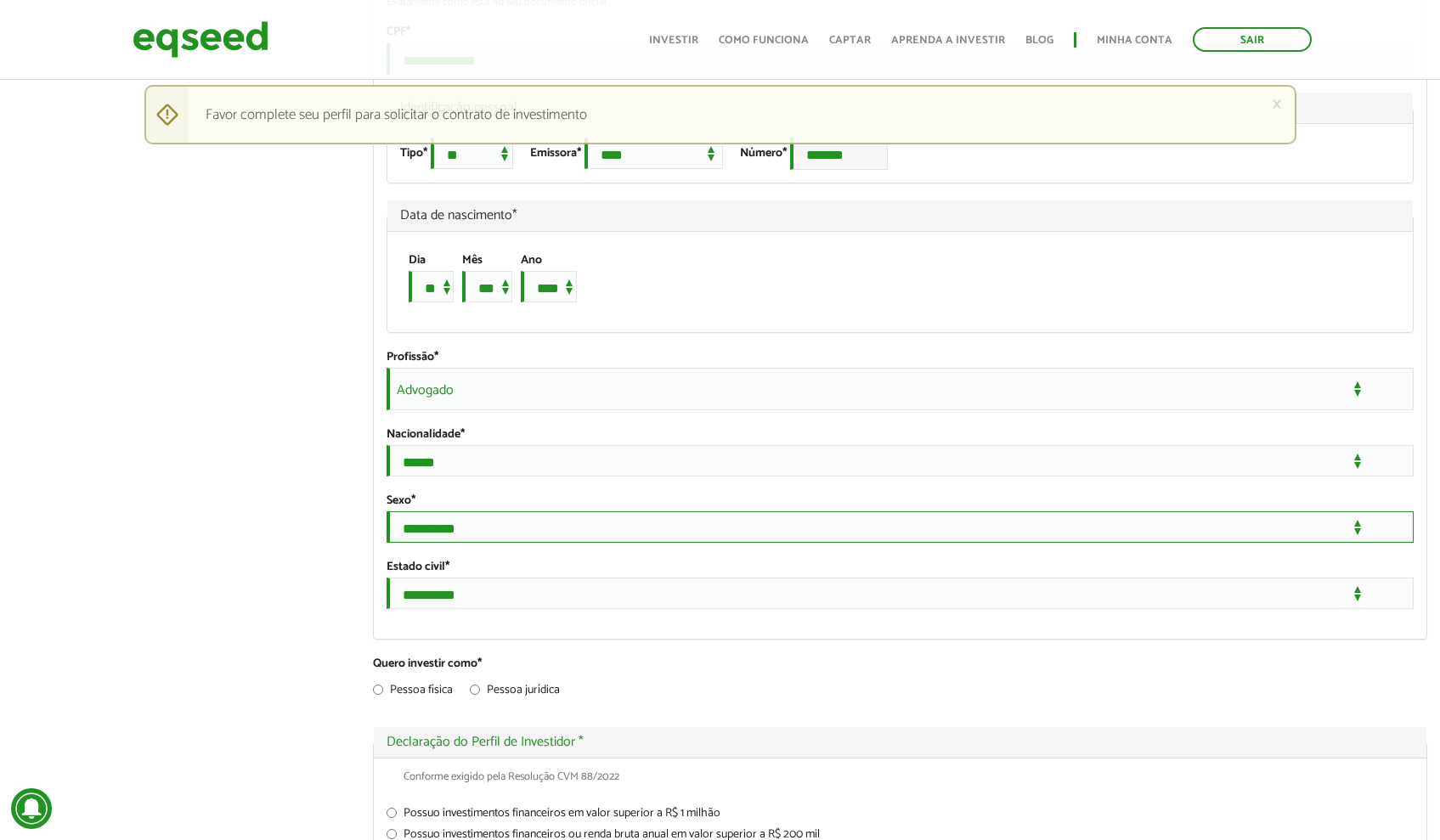click on "**********" at bounding box center (900, 527) 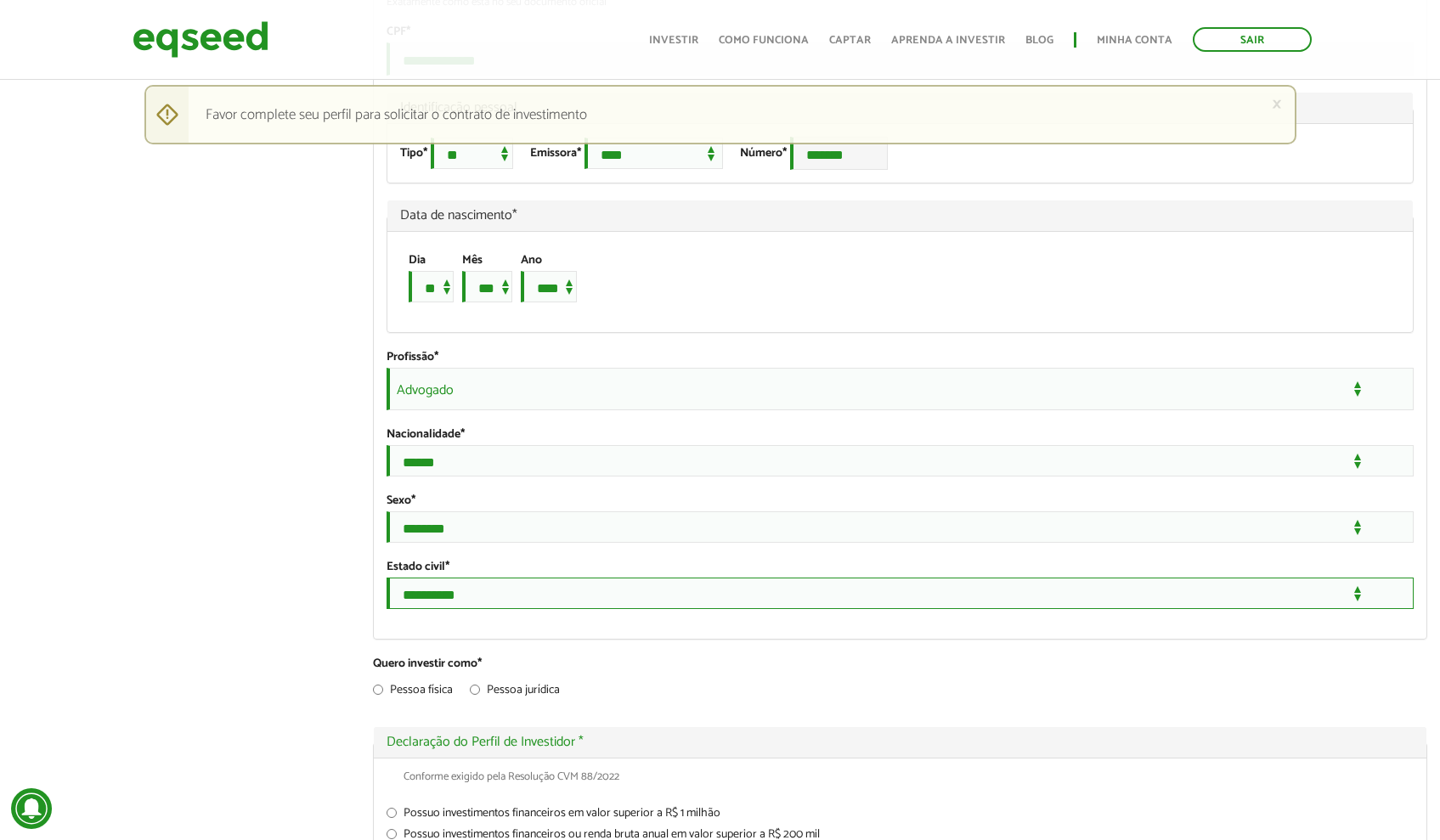 click on "**********" at bounding box center (900, 593) 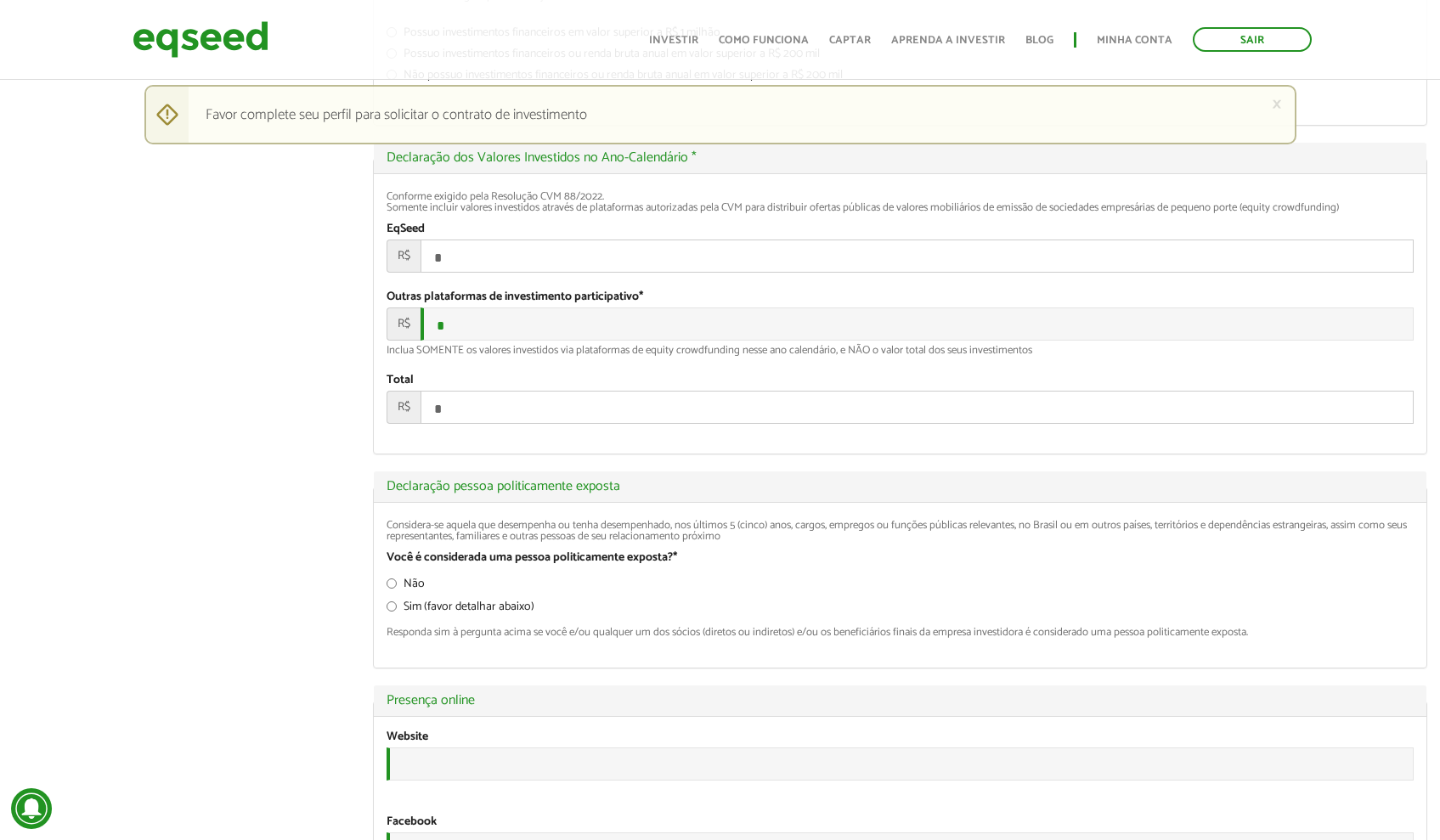 scroll, scrollTop: 1916, scrollLeft: 0, axis: vertical 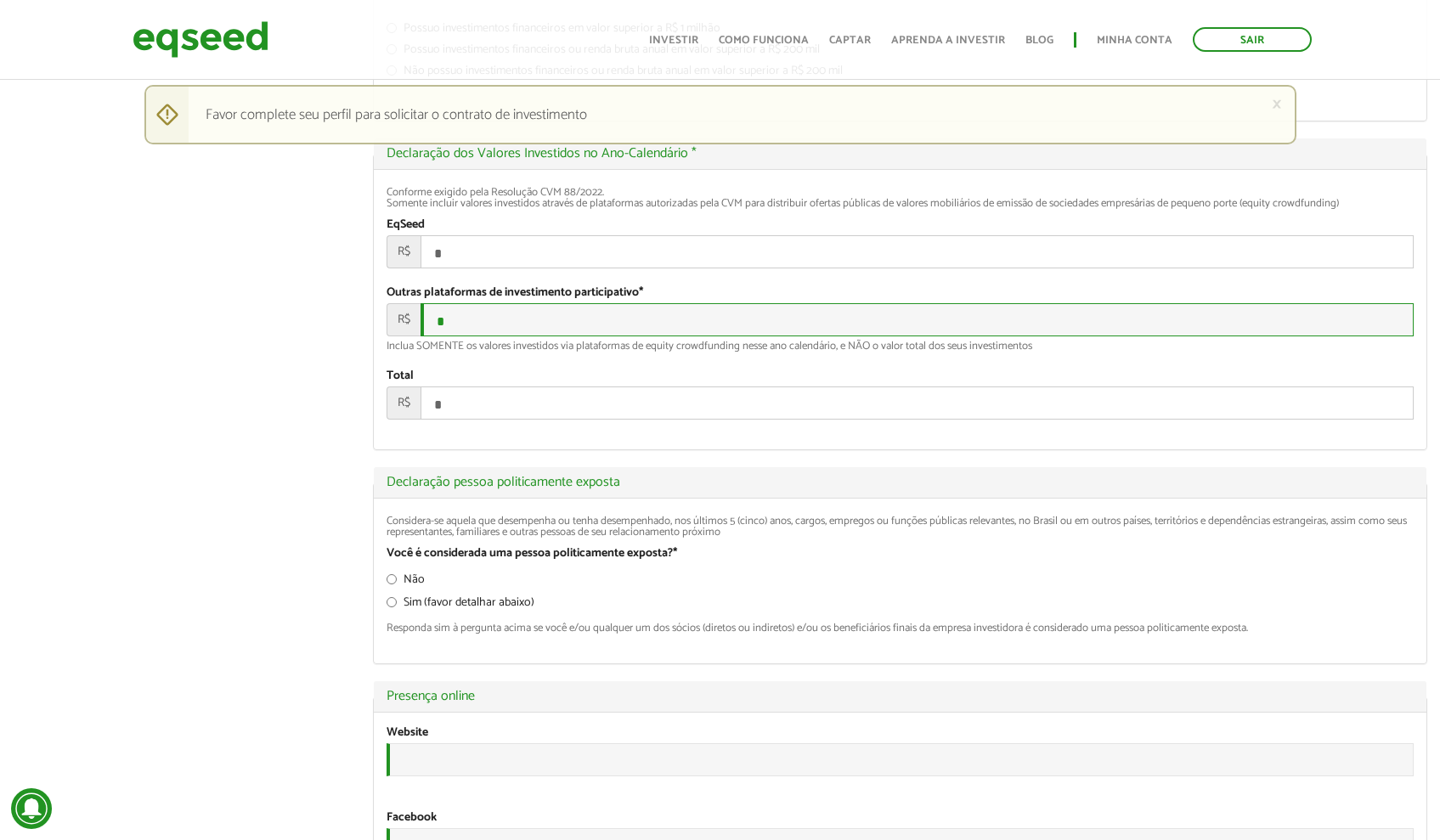 click on "*" at bounding box center [917, 319] 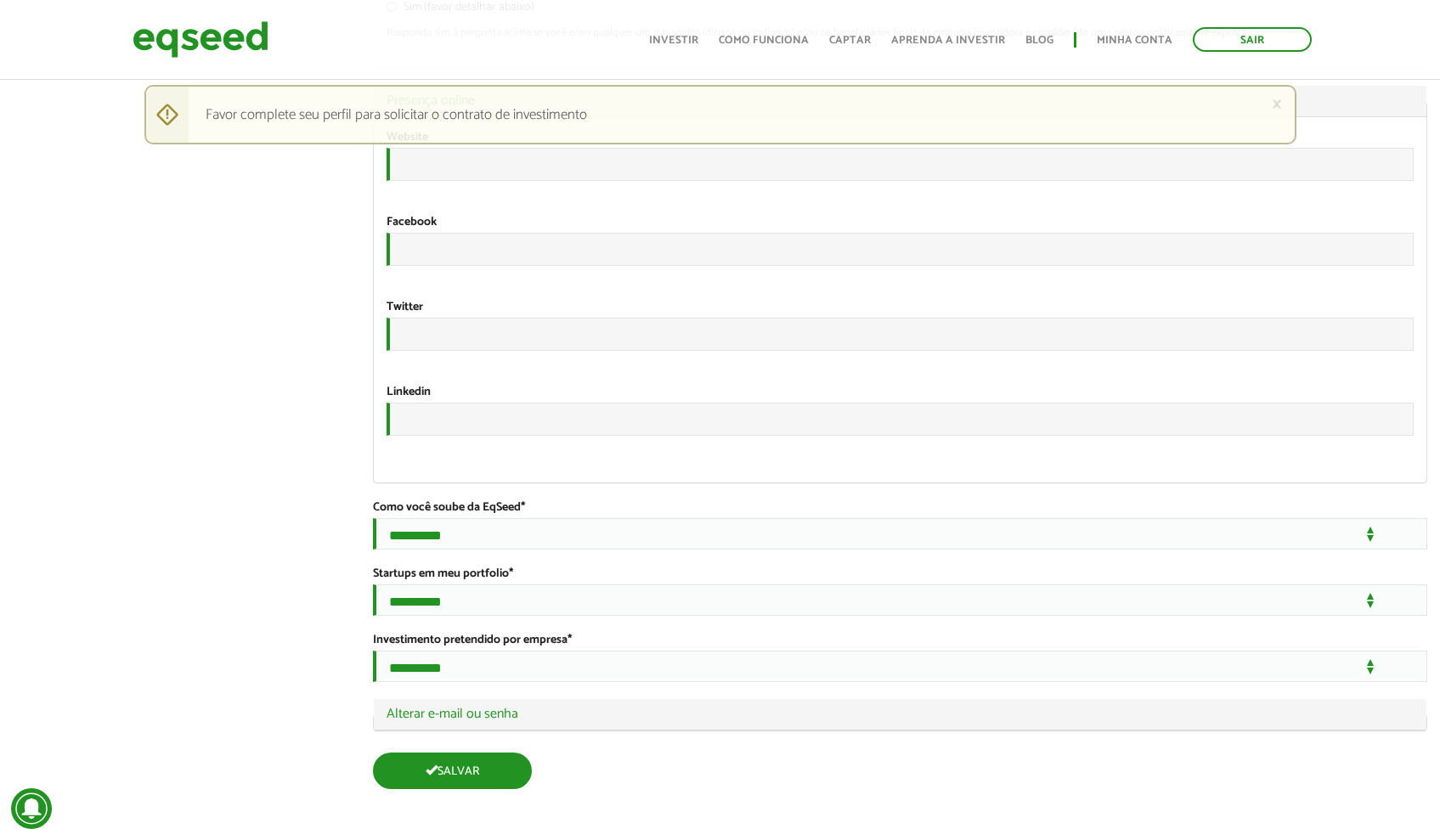 scroll, scrollTop: 2729, scrollLeft: 0, axis: vertical 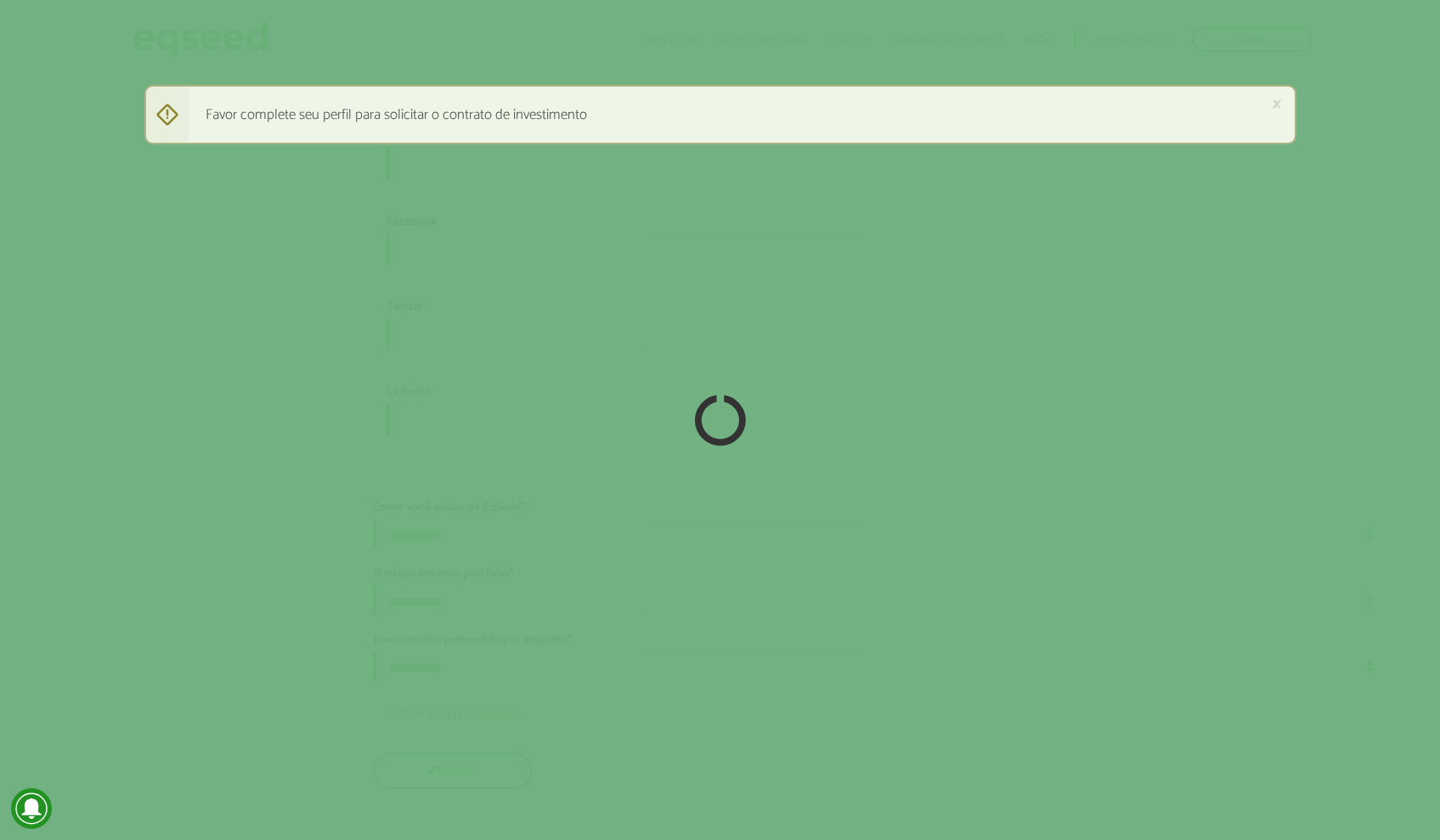click at bounding box center (720, 420) 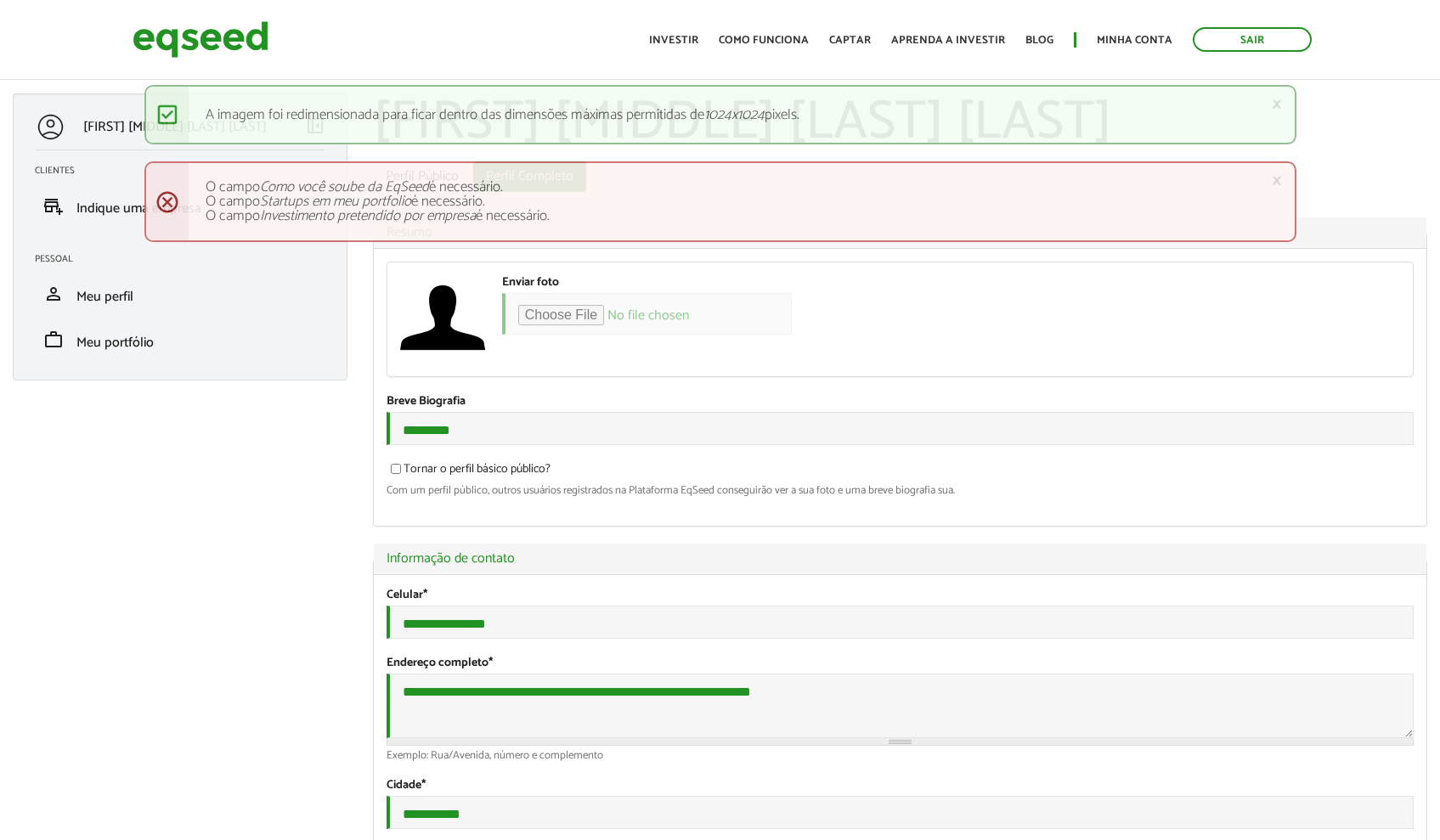 scroll, scrollTop: 0, scrollLeft: 0, axis: both 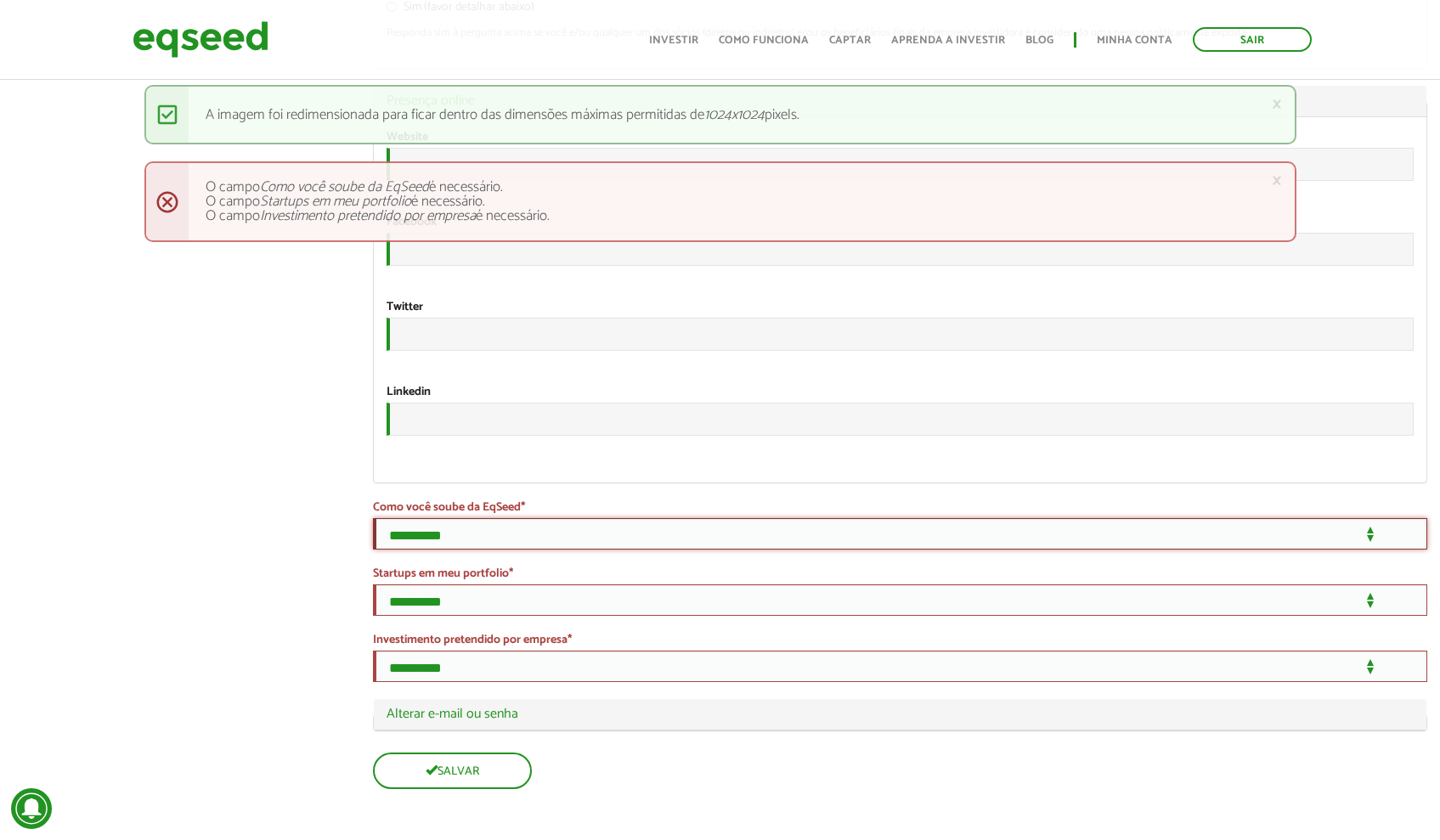 select on "***" 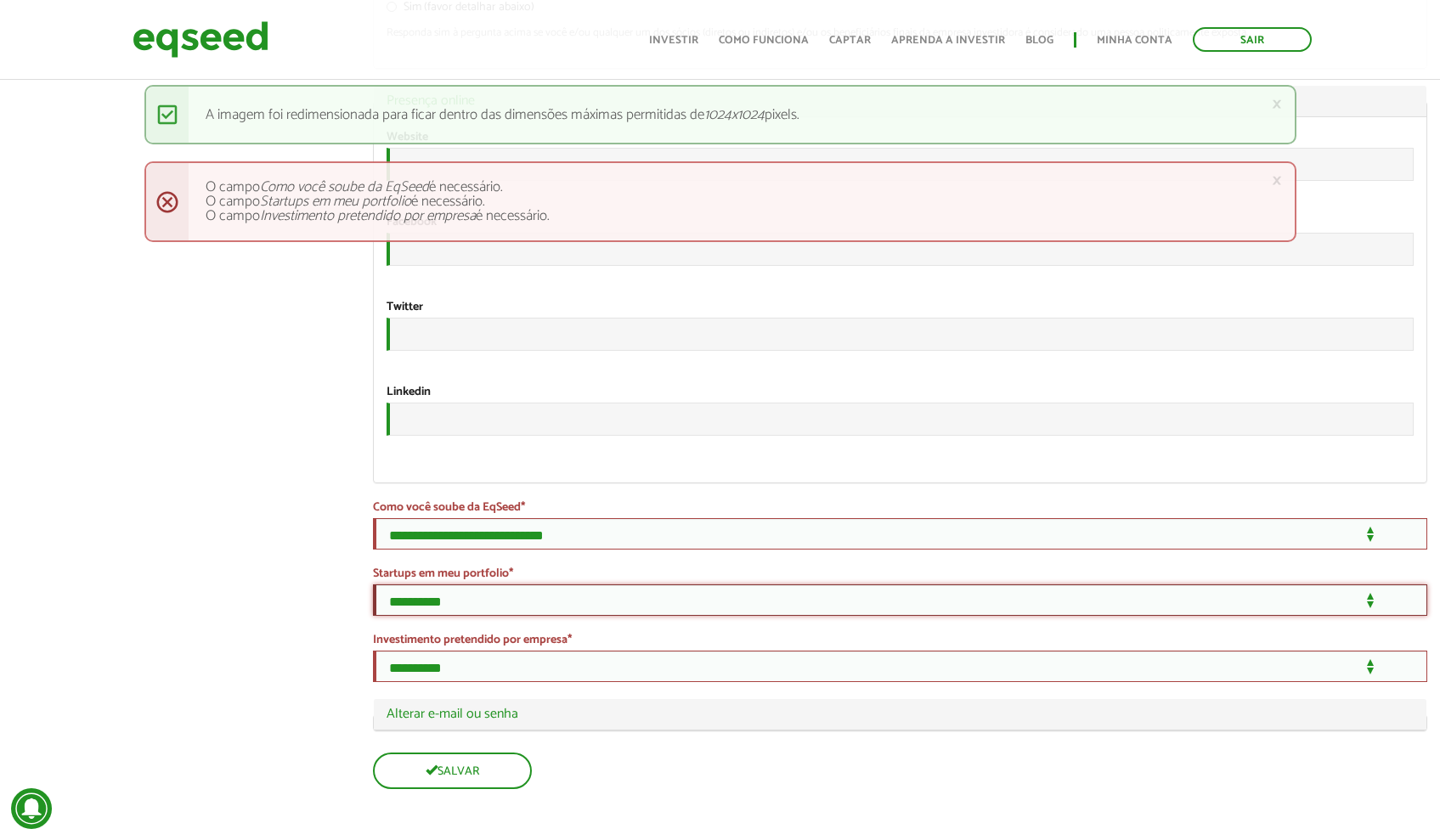 select on "***" 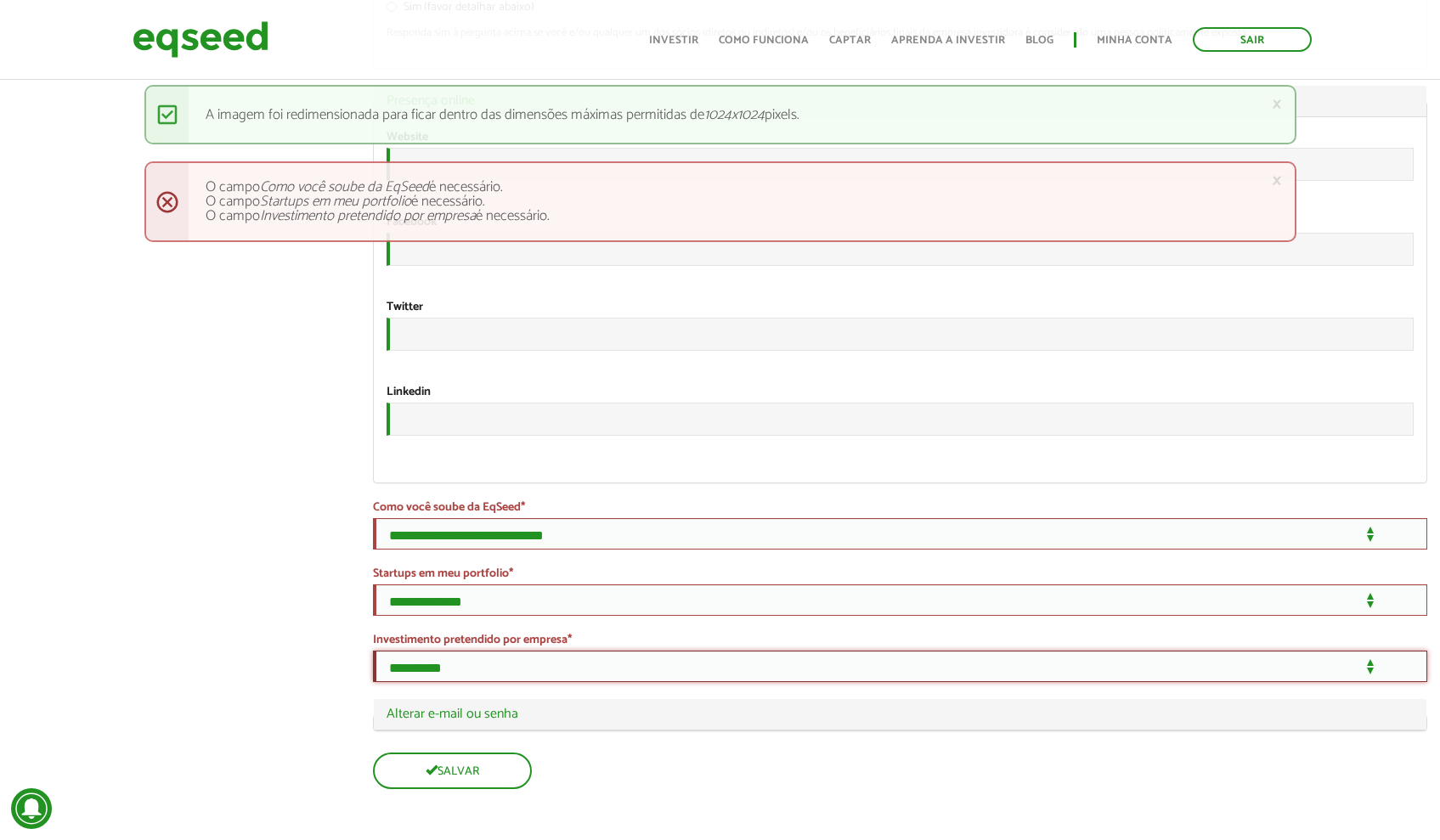 select on "***" 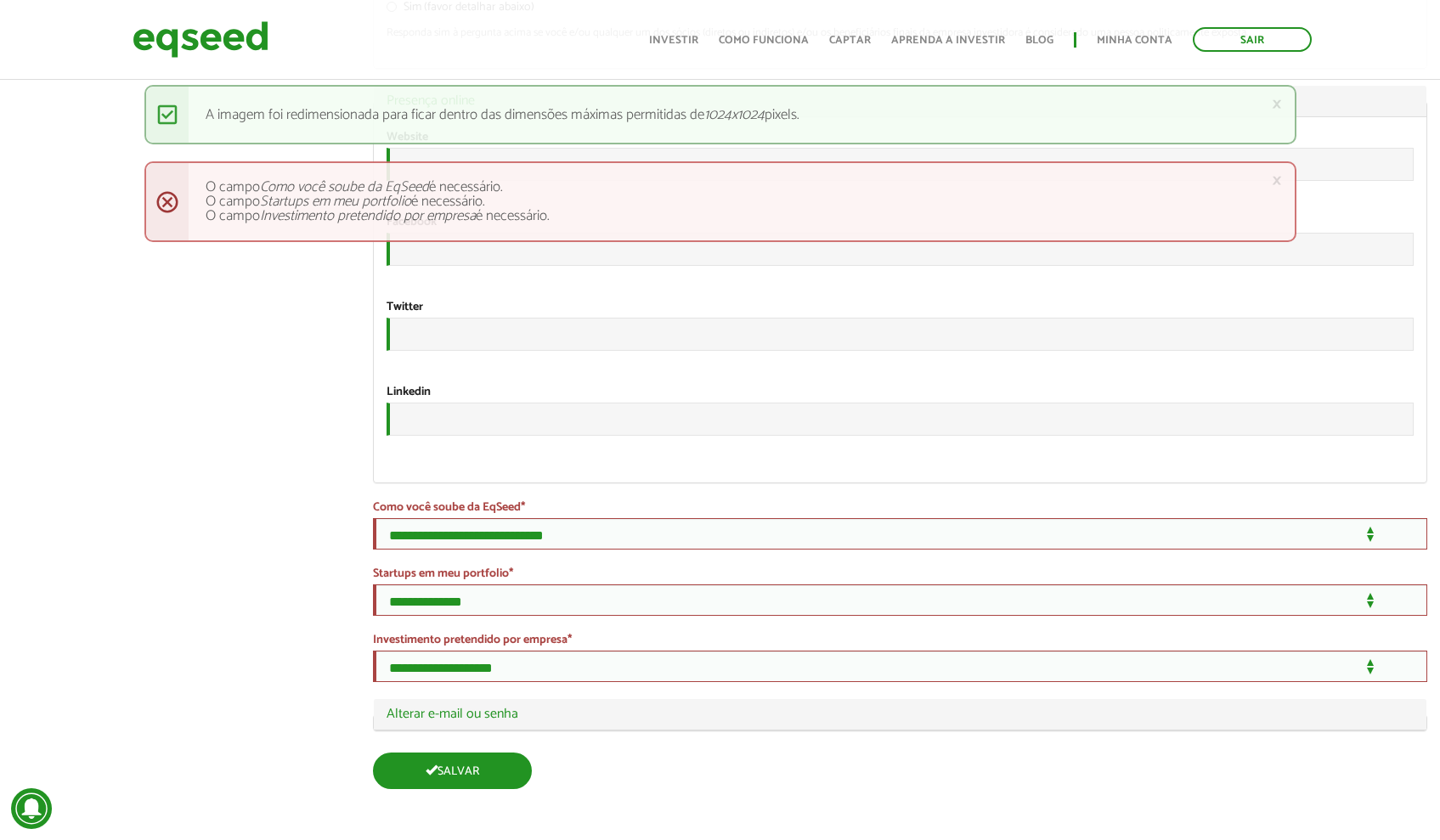 click on "Salvar" at bounding box center (452, 770) 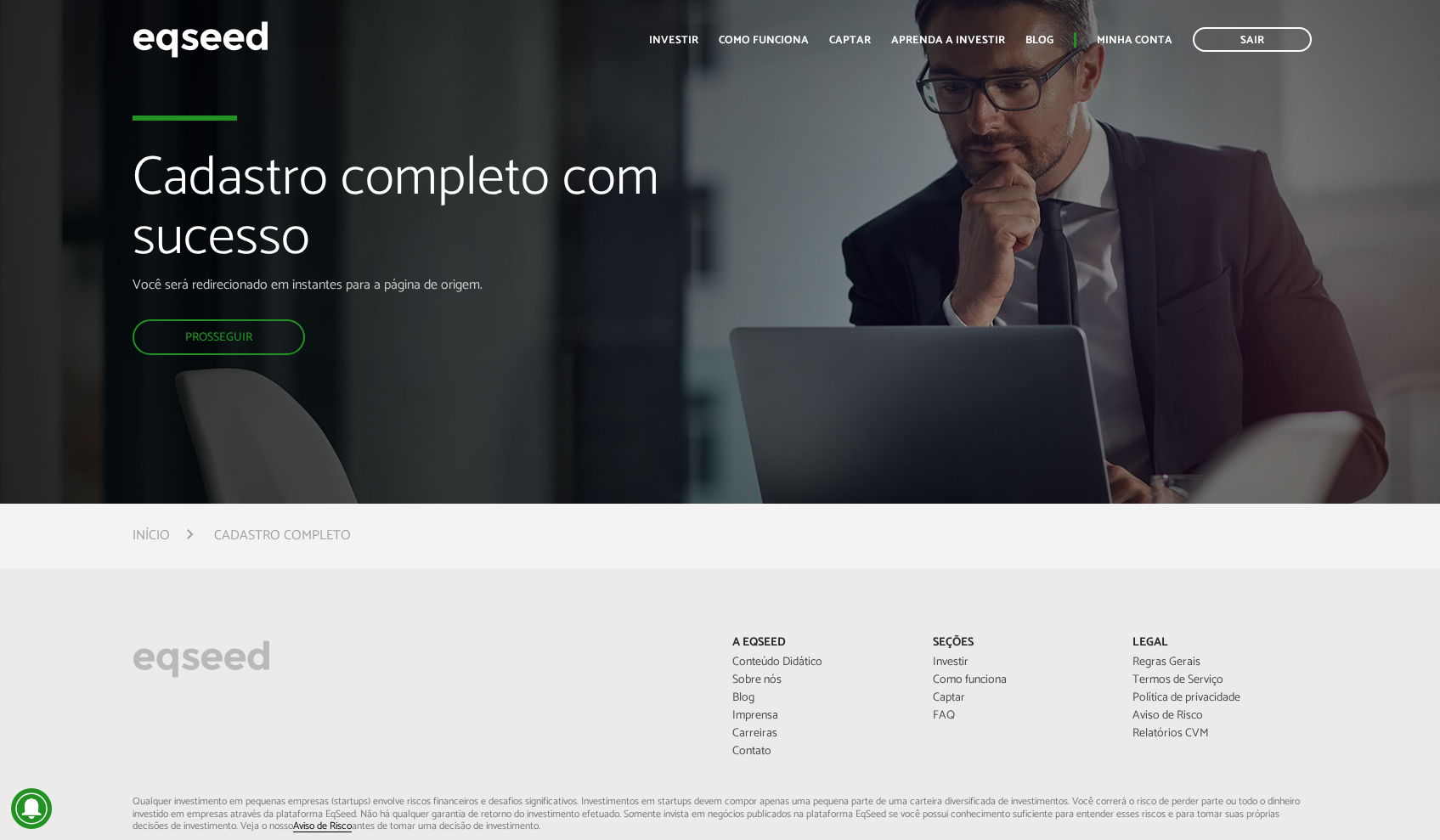 scroll, scrollTop: 0, scrollLeft: 0, axis: both 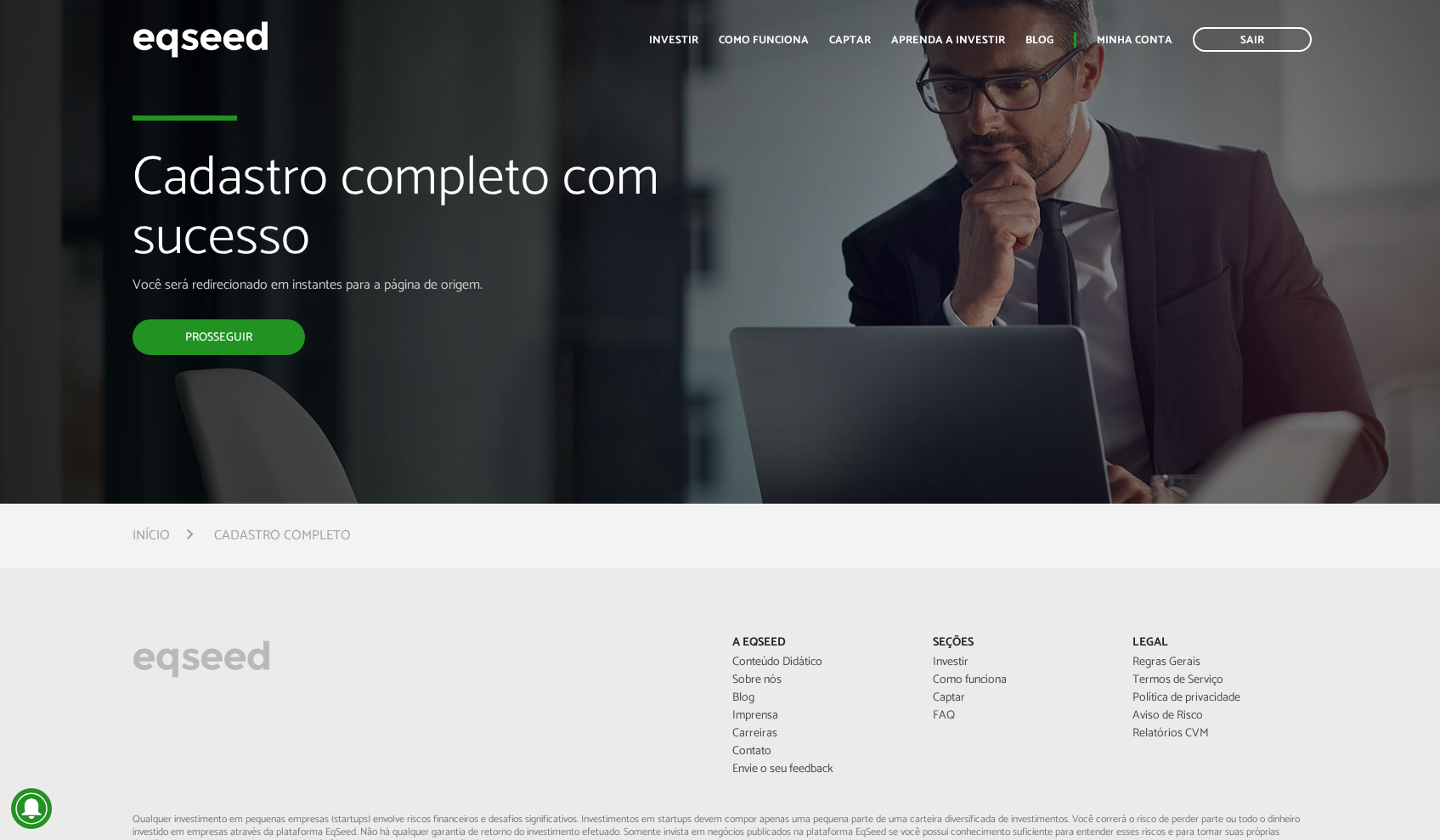 click on "Prosseguir" at bounding box center [218, 337] 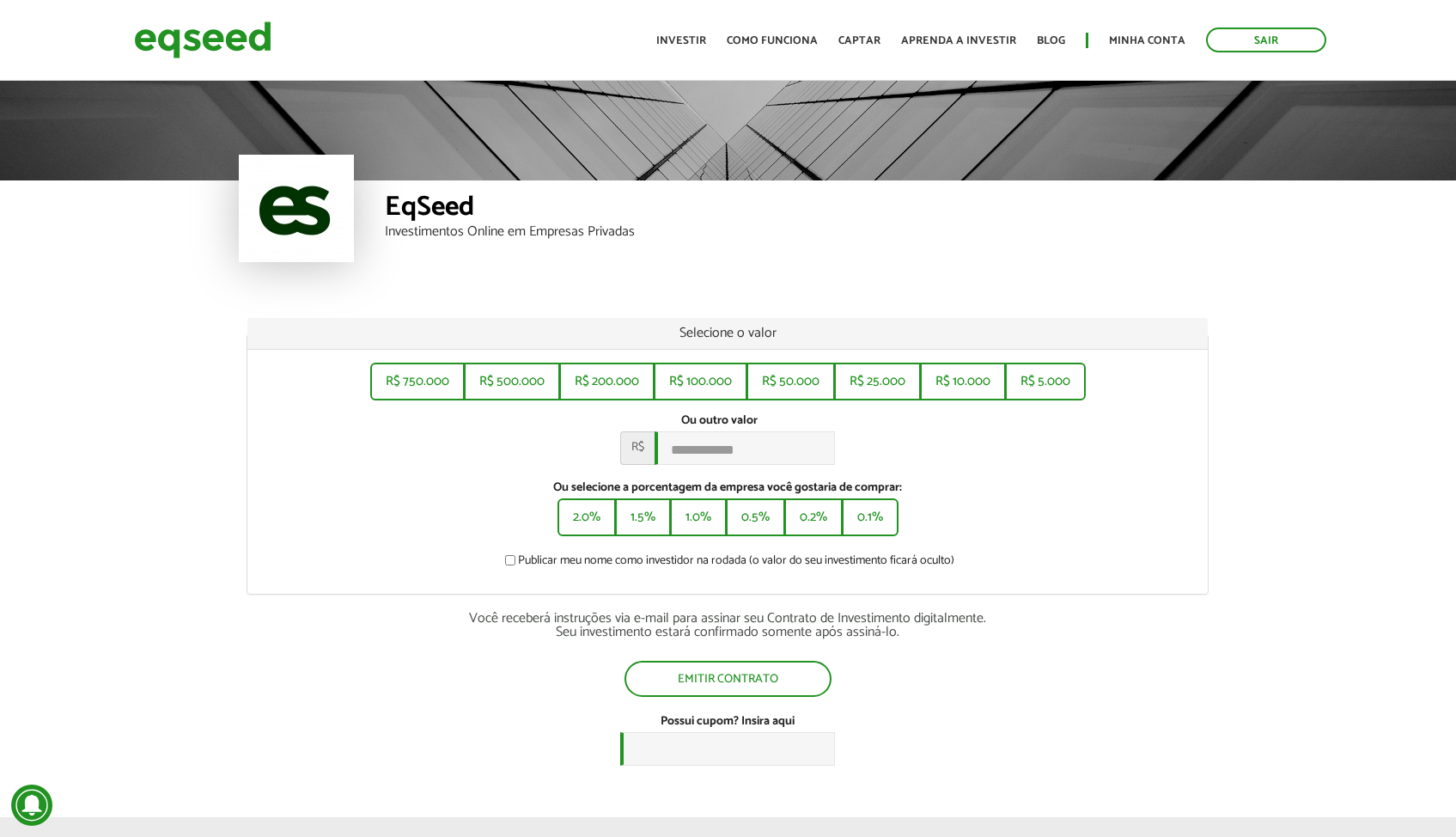 scroll, scrollTop: 0, scrollLeft: 0, axis: both 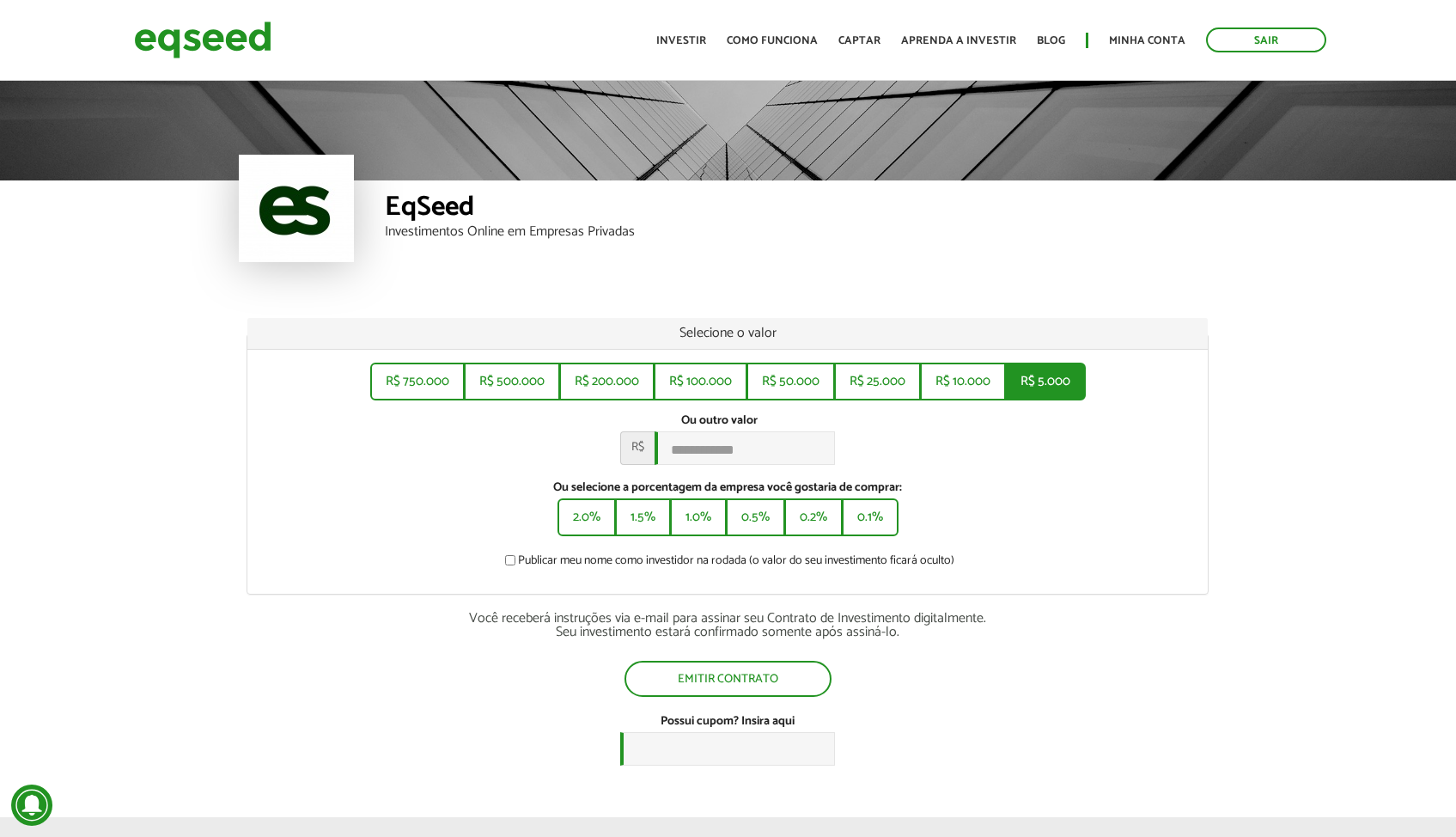 click on "R$ 5.000" at bounding box center (1045, 382) 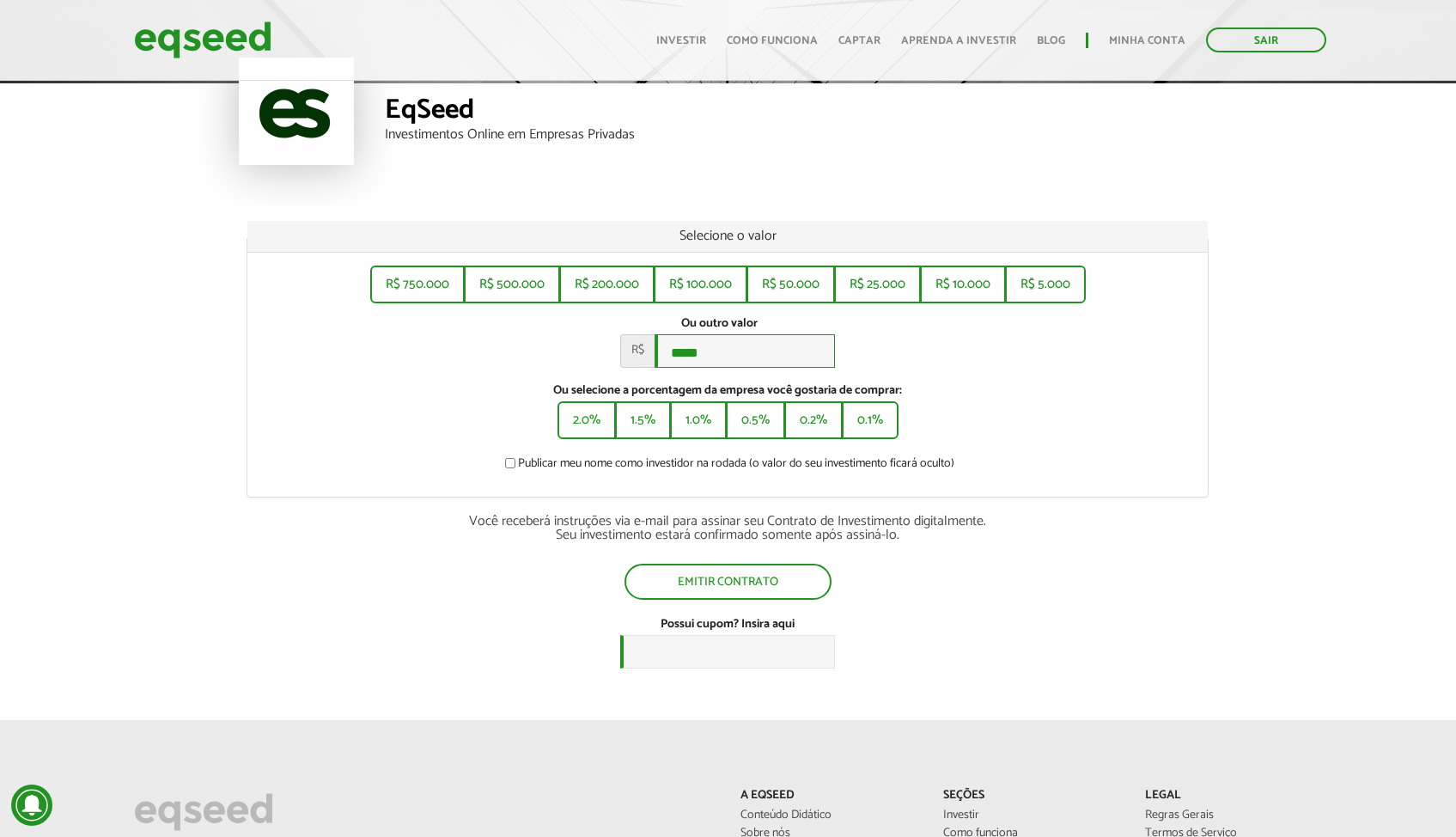 scroll, scrollTop: 132, scrollLeft: 0, axis: vertical 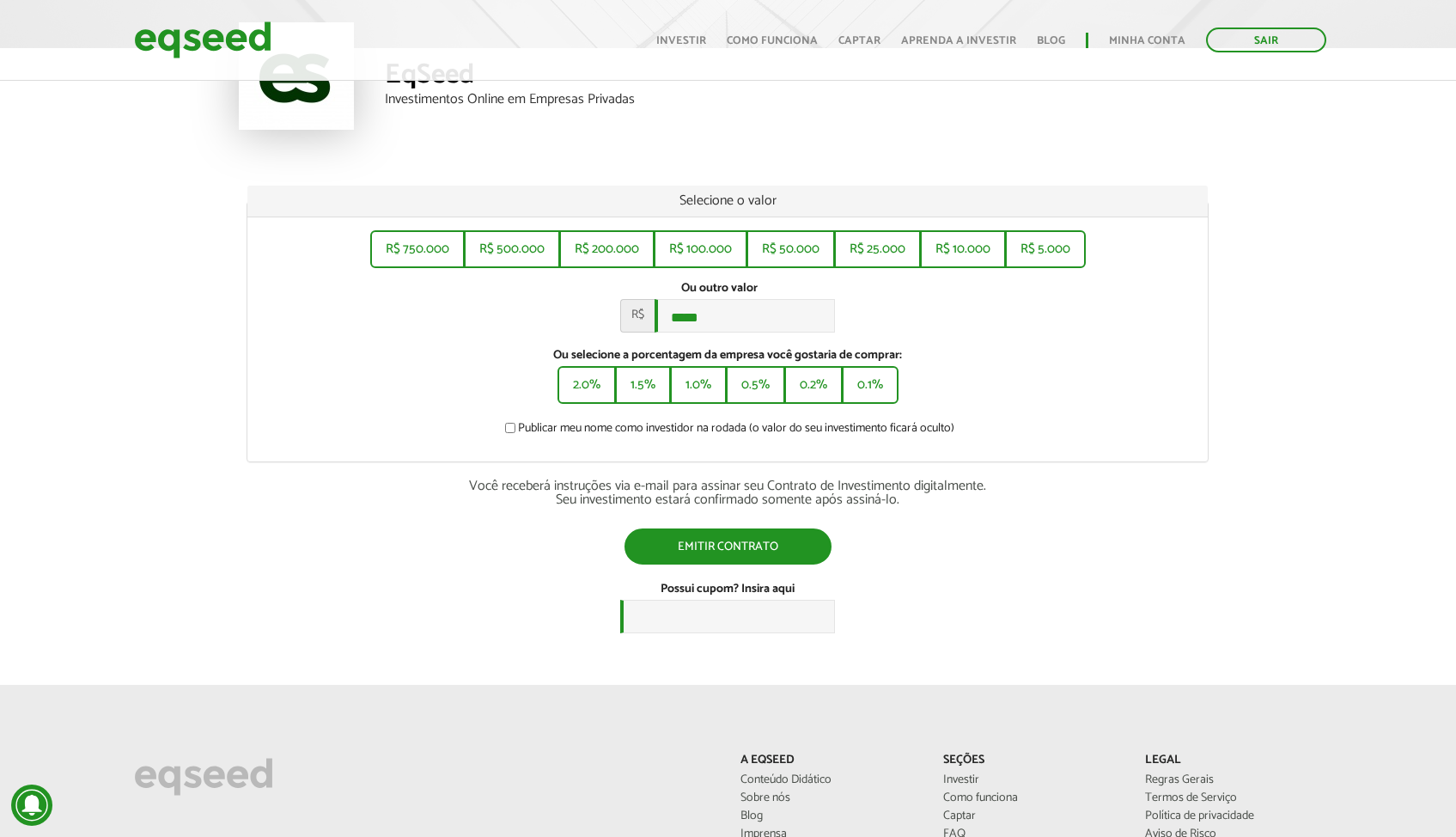 click on "Emitir contrato" at bounding box center [728, 547] 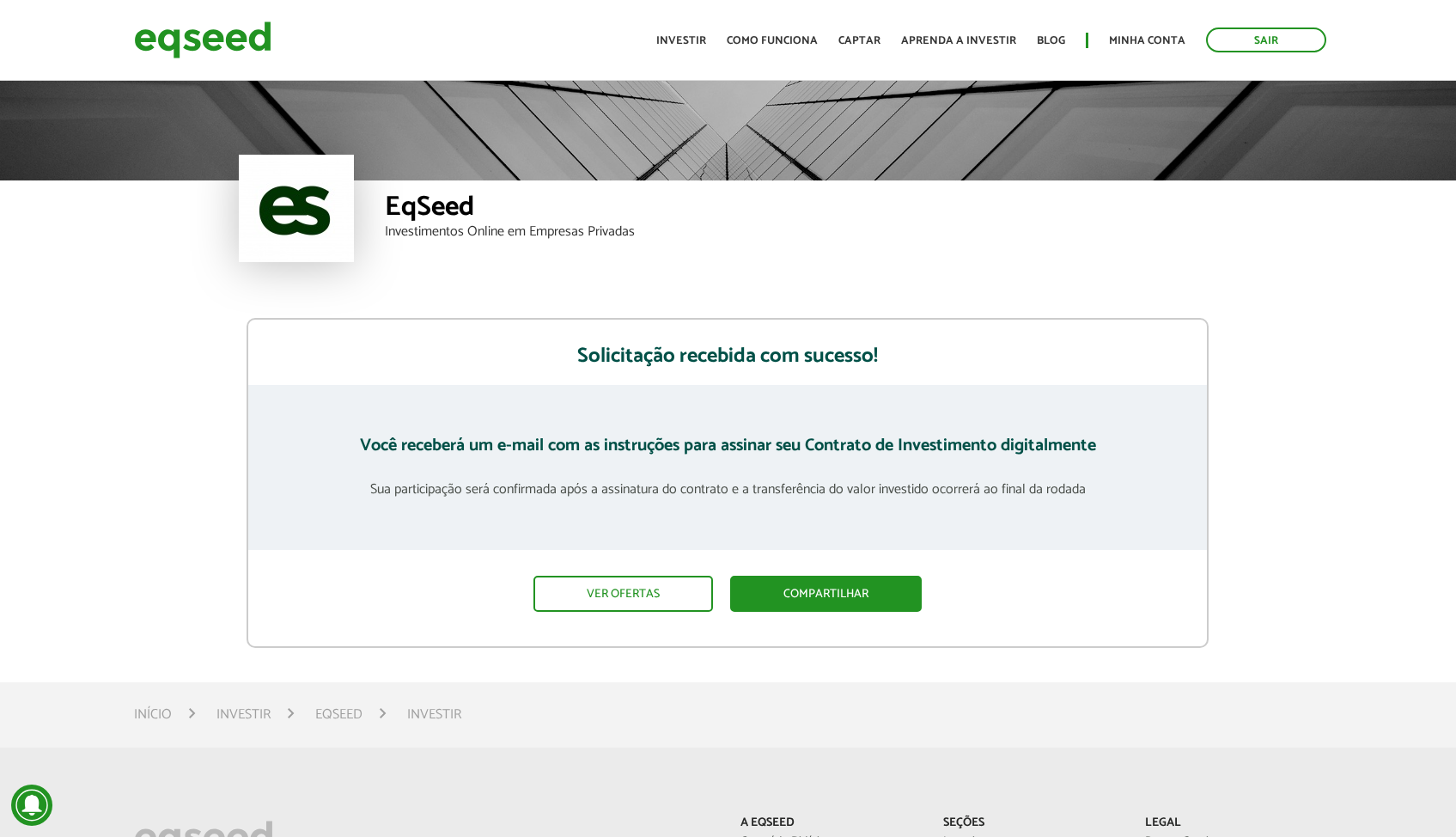 scroll, scrollTop: 0, scrollLeft: 0, axis: both 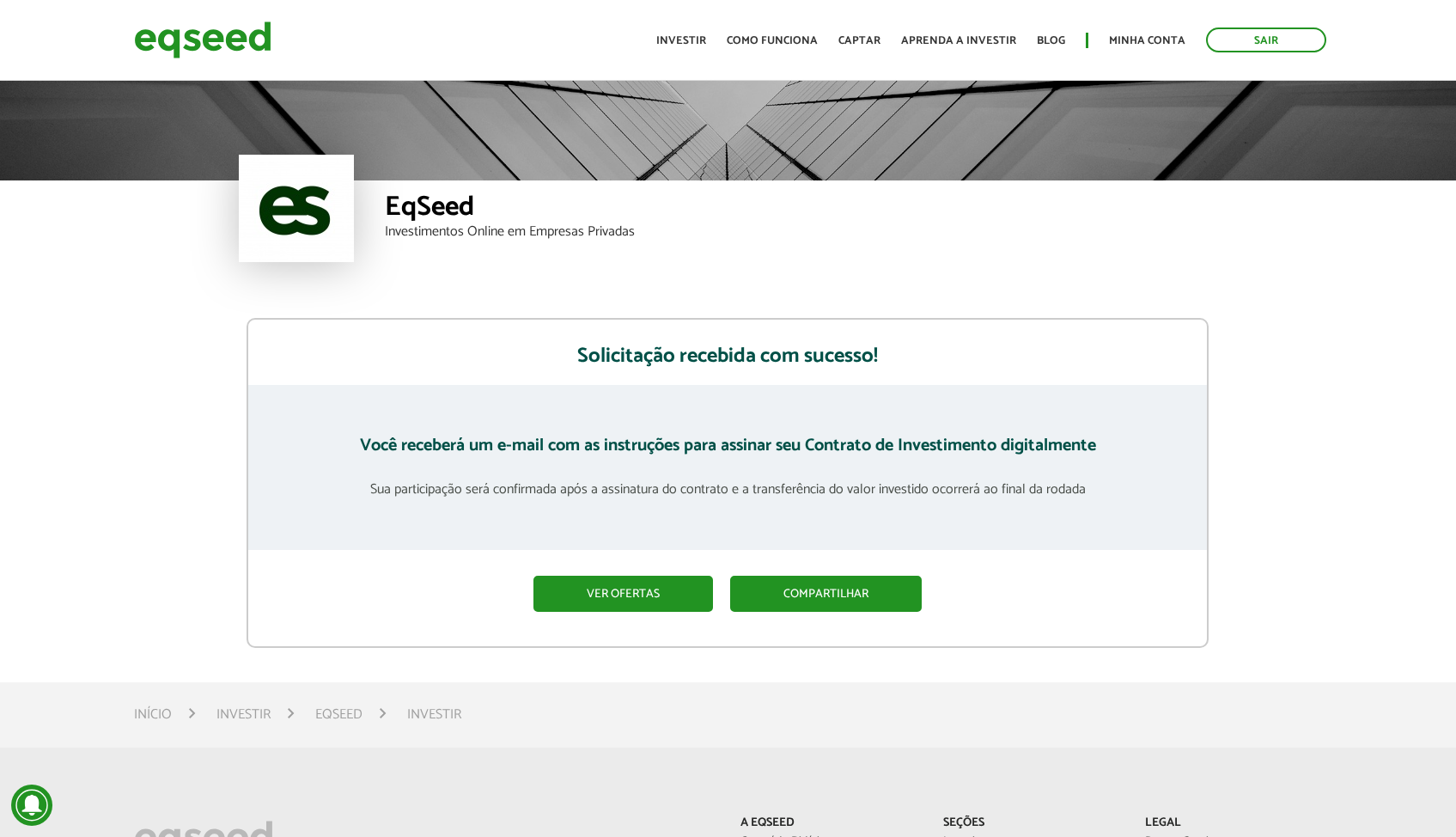 click on "Ver ofertas" at bounding box center (623, 594) 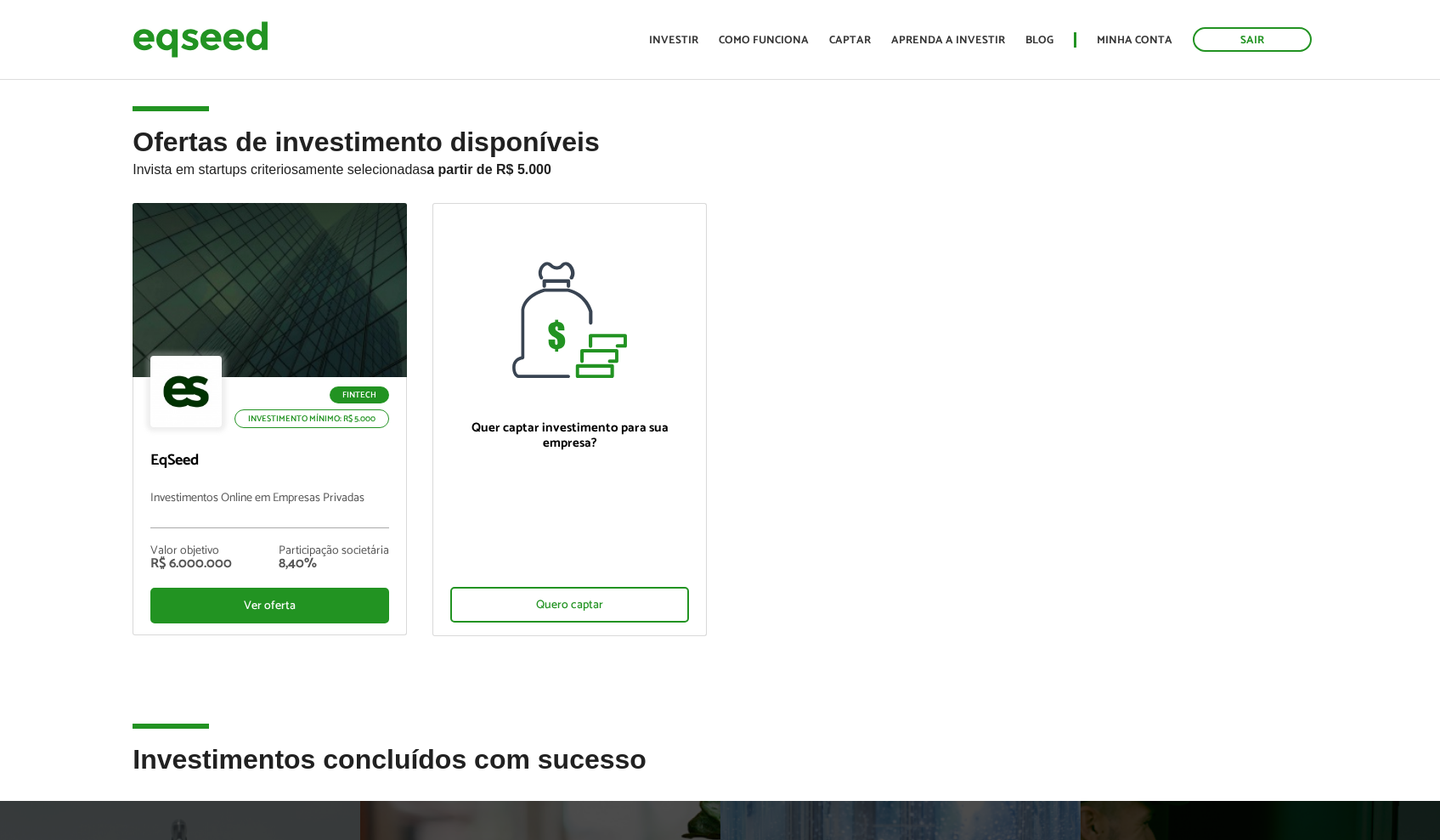 scroll, scrollTop: 0, scrollLeft: 0, axis: both 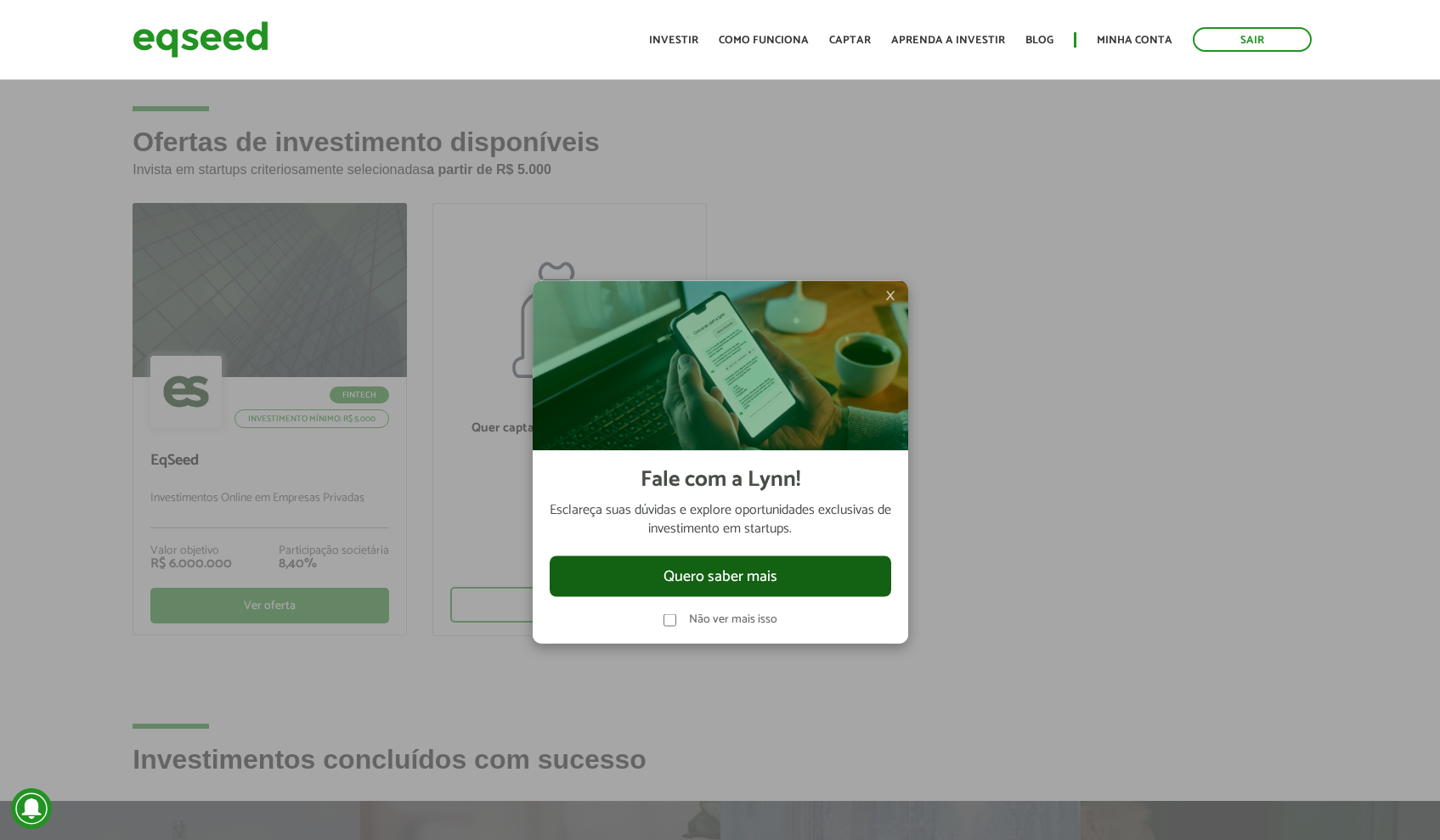 click on "Quero saber mais" at bounding box center [720, 576] 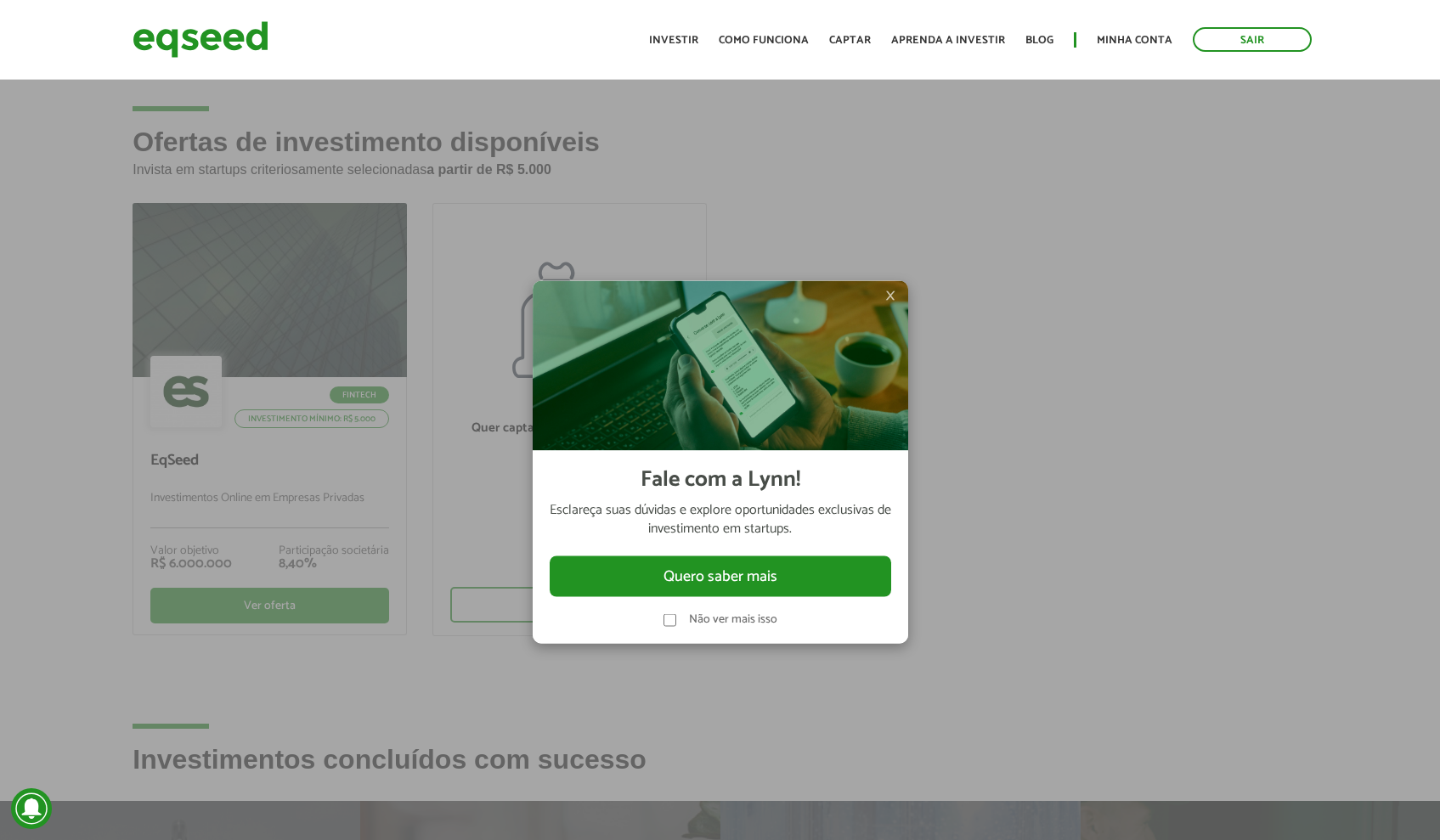 click on "×" at bounding box center (890, 296) 